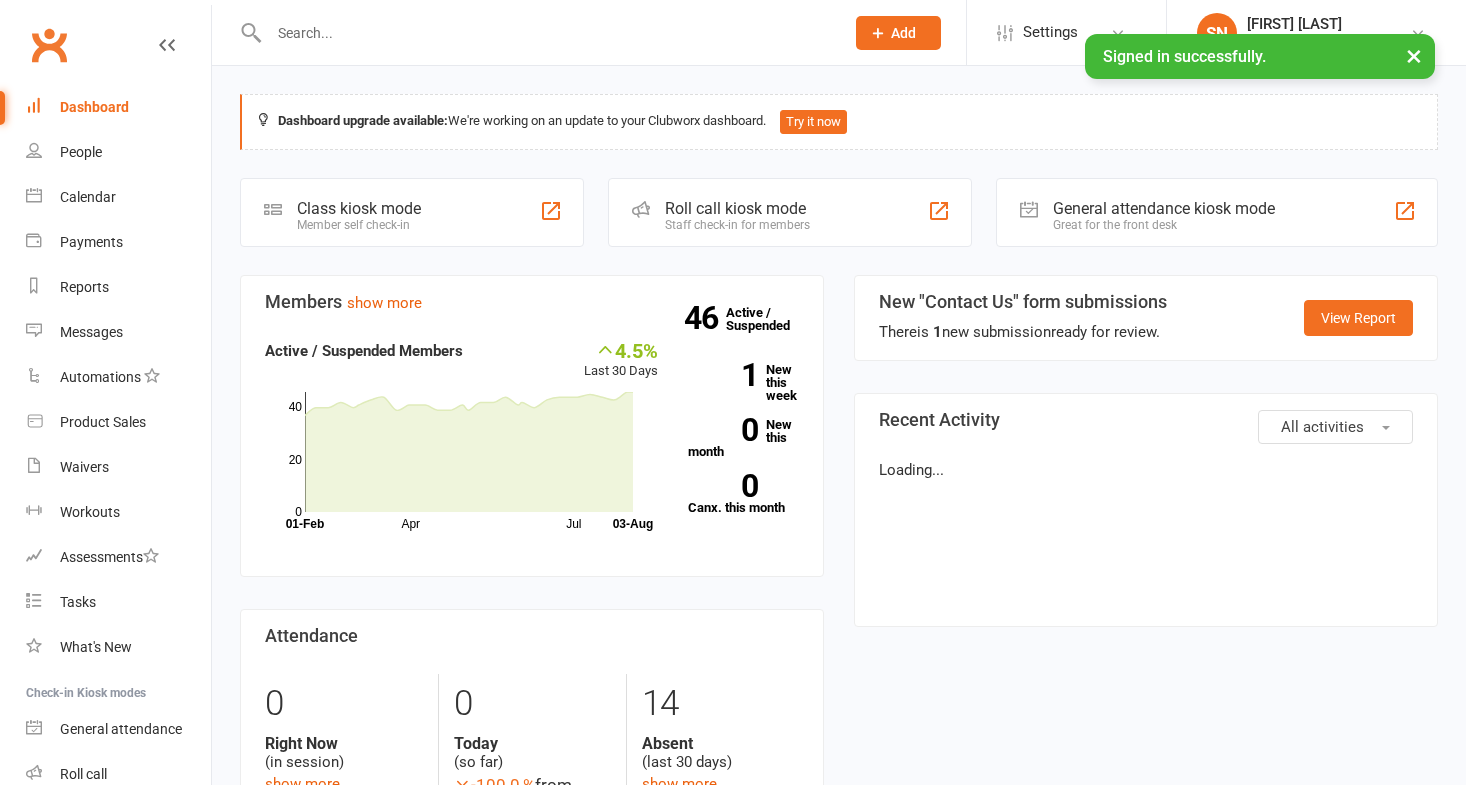 scroll, scrollTop: 0, scrollLeft: 0, axis: both 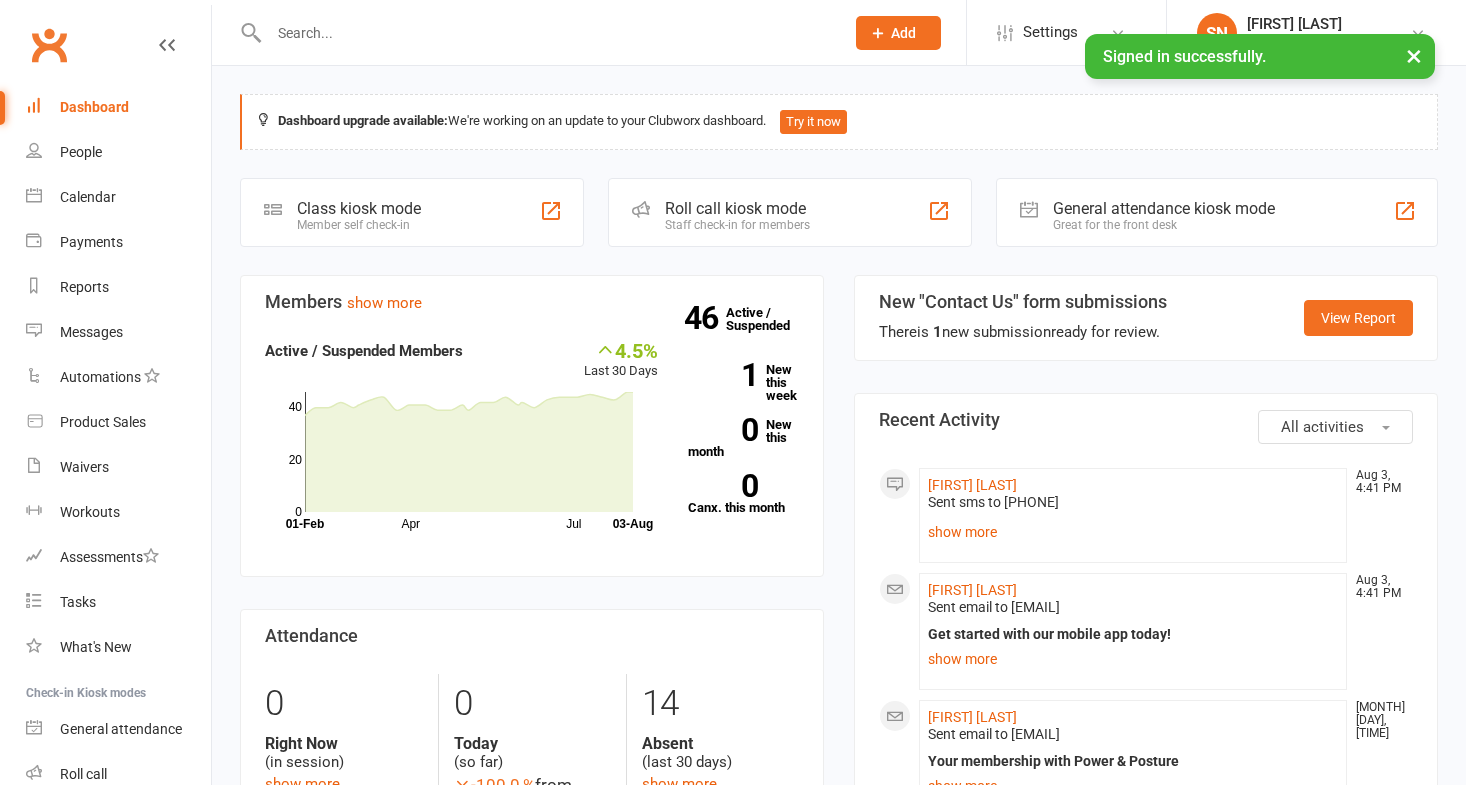 click at bounding box center [546, 33] 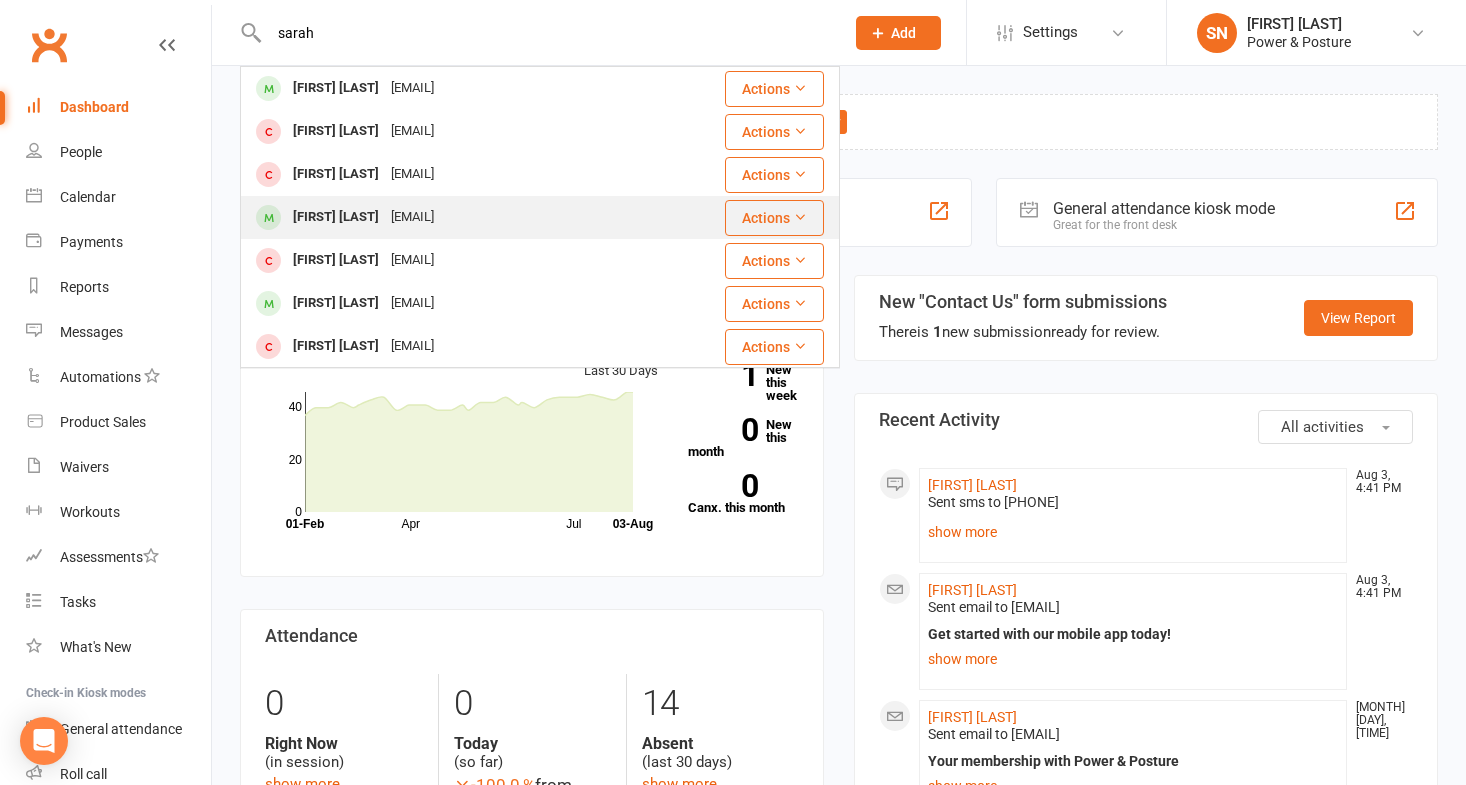 type on "sarah" 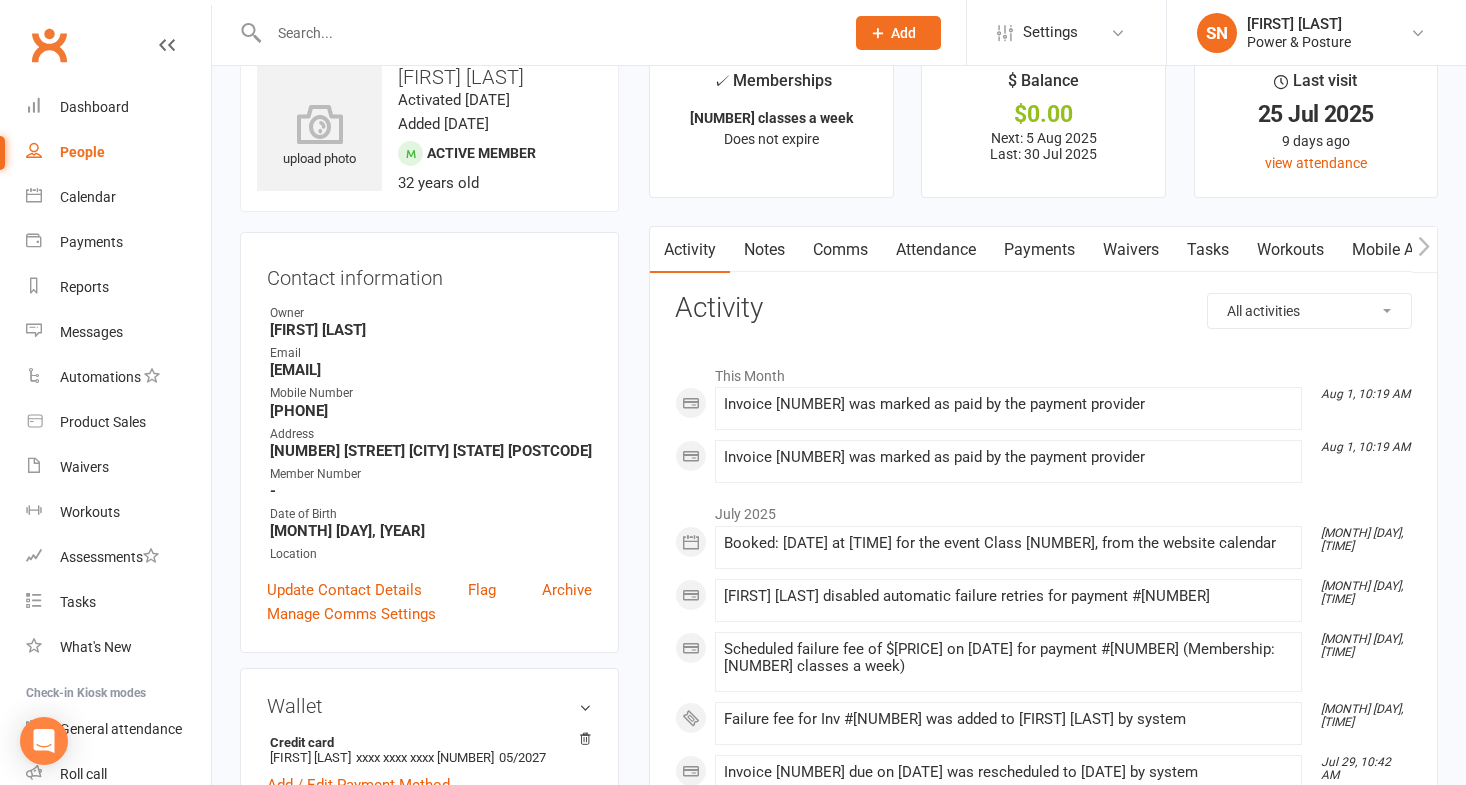scroll, scrollTop: 48, scrollLeft: 0, axis: vertical 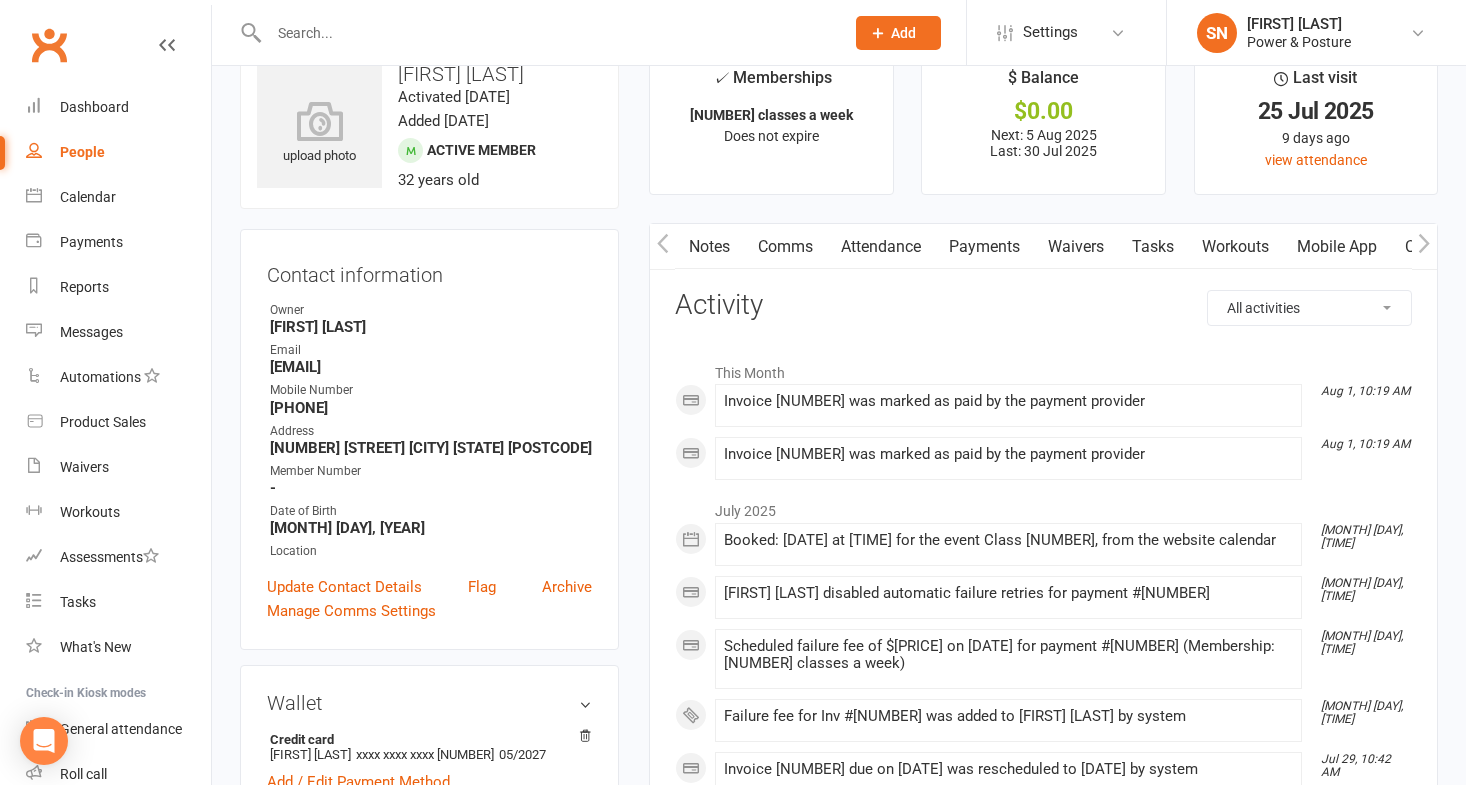 click on "Payments" at bounding box center [984, 247] 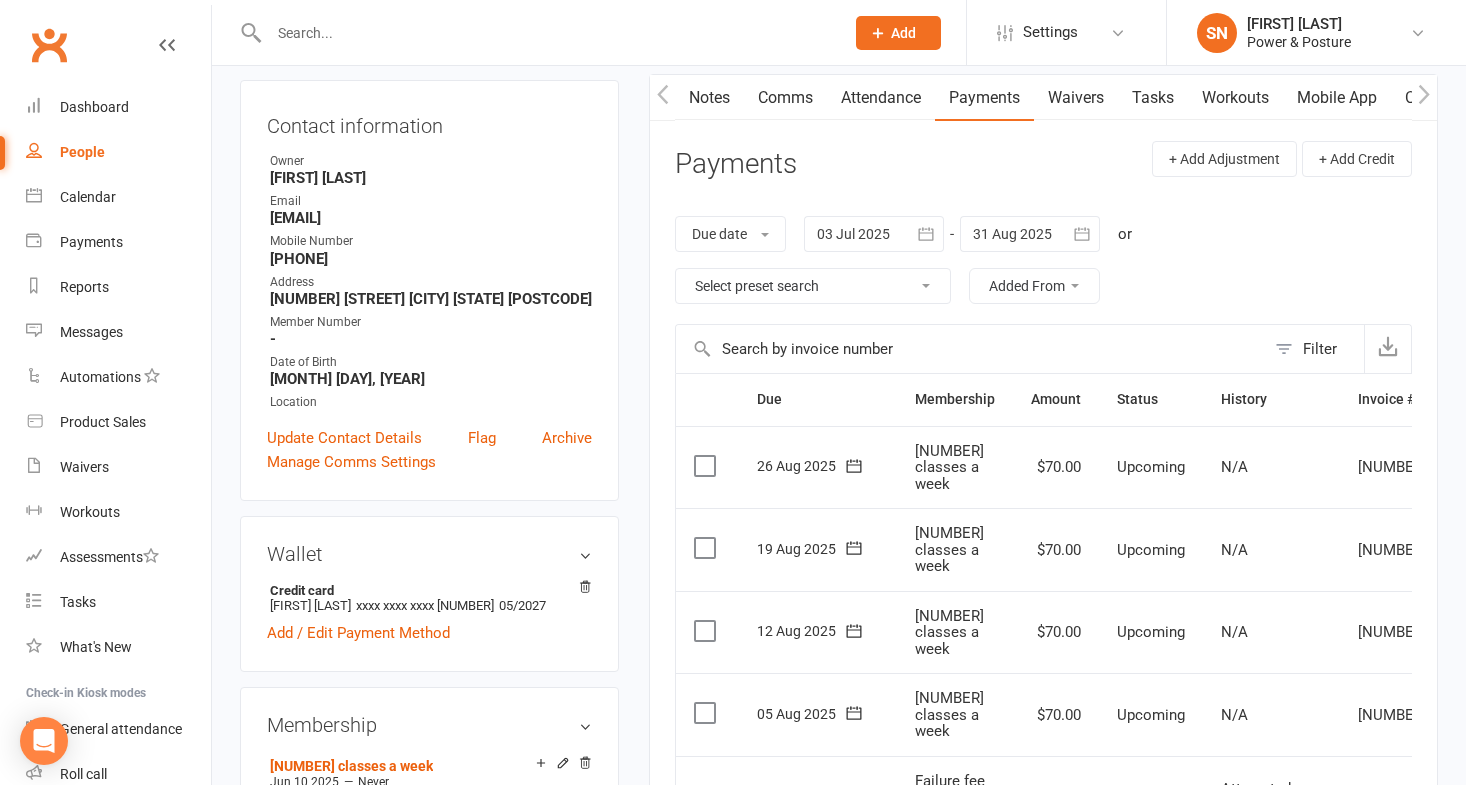 scroll, scrollTop: 191, scrollLeft: 0, axis: vertical 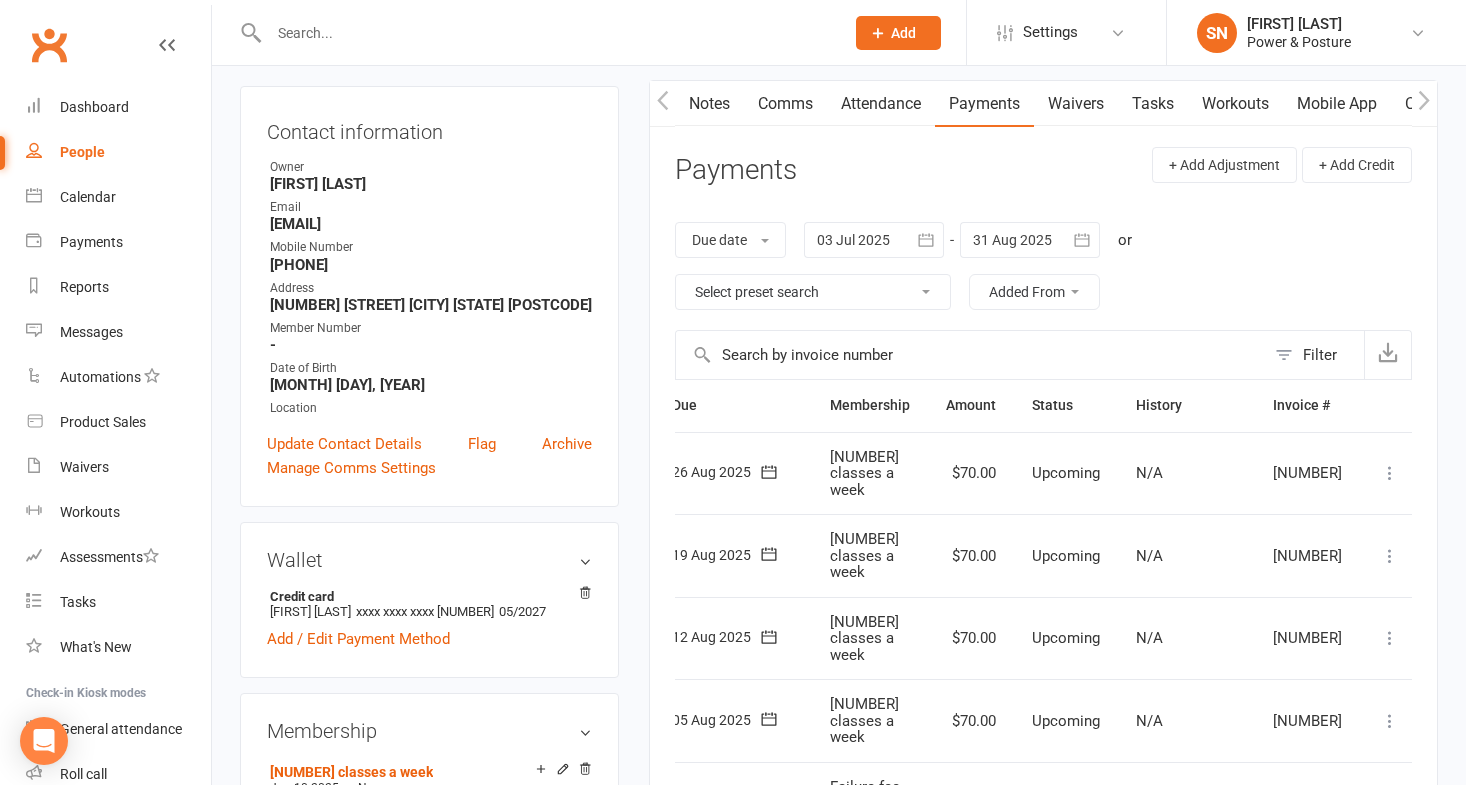 click at bounding box center (1390, 721) 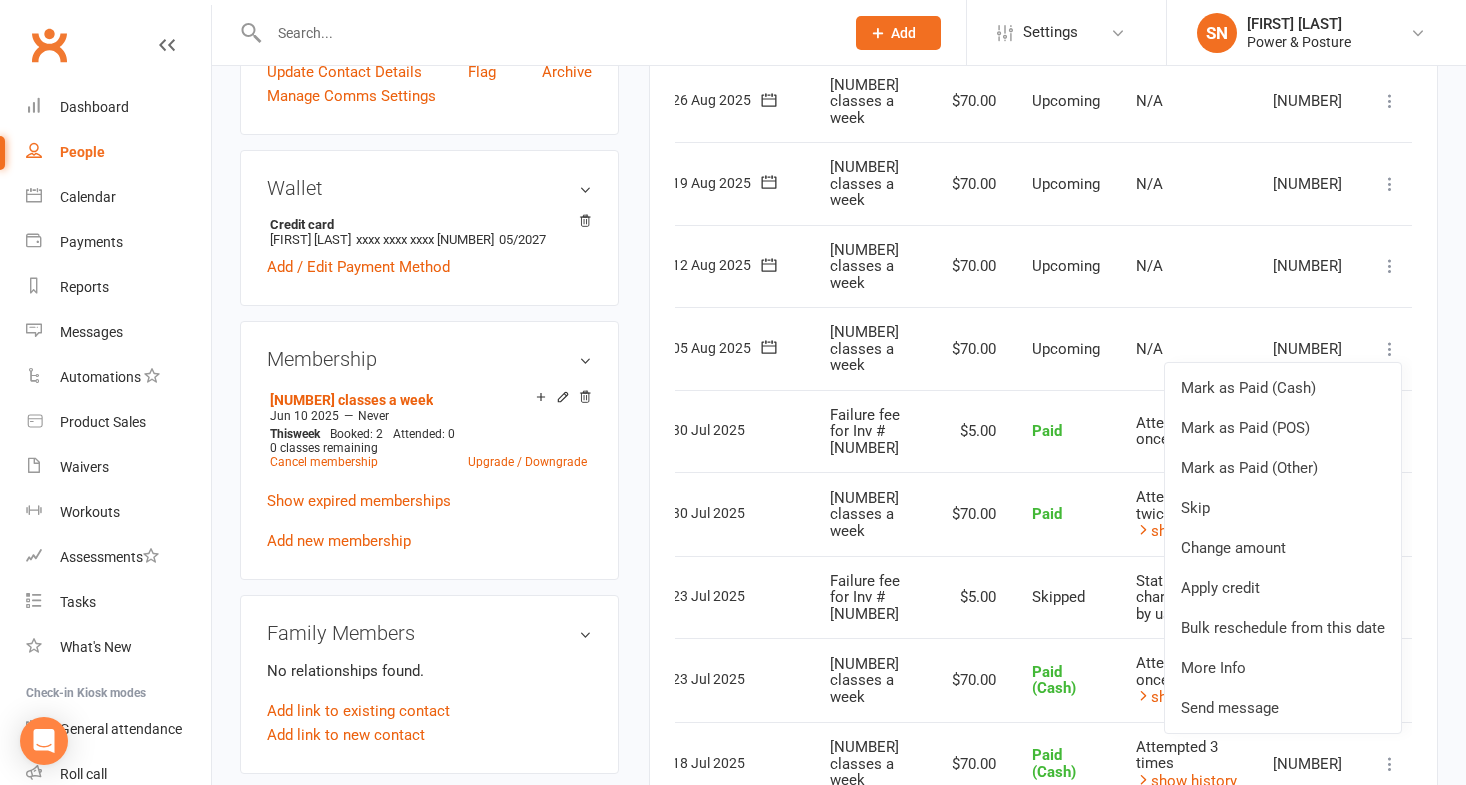 scroll, scrollTop: 598, scrollLeft: 0, axis: vertical 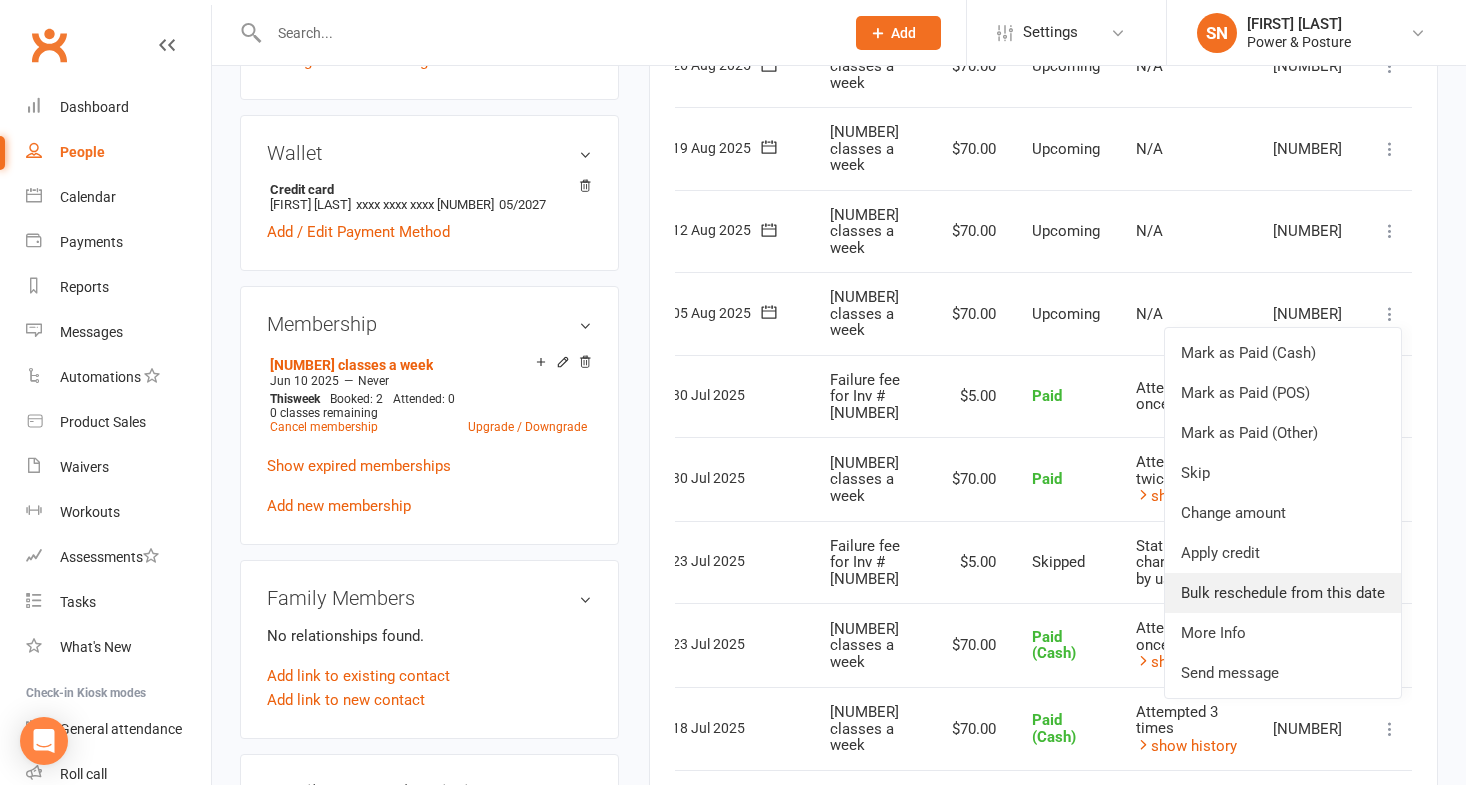 click on "Bulk reschedule from this date" at bounding box center [1283, 593] 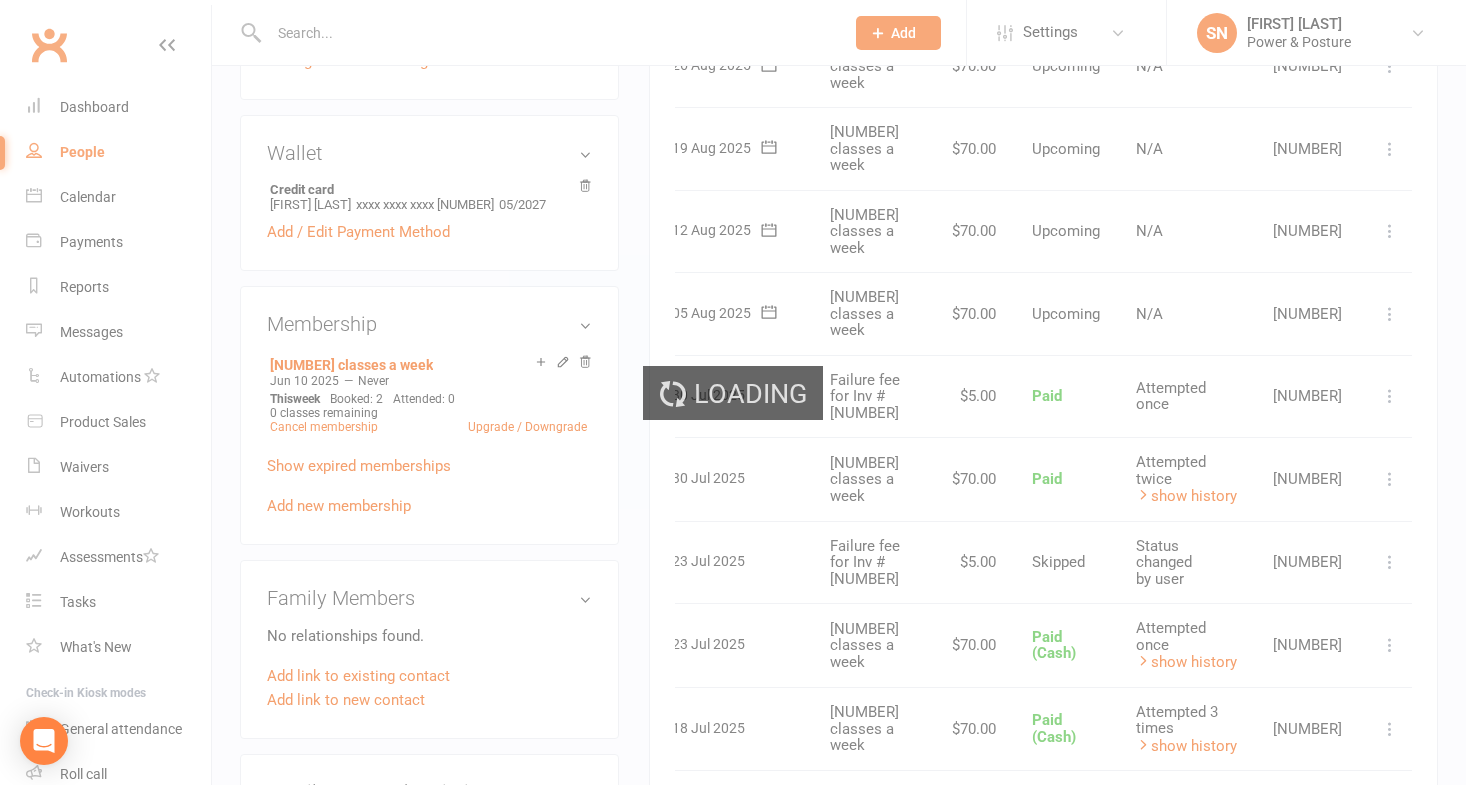 scroll, scrollTop: 0, scrollLeft: 0, axis: both 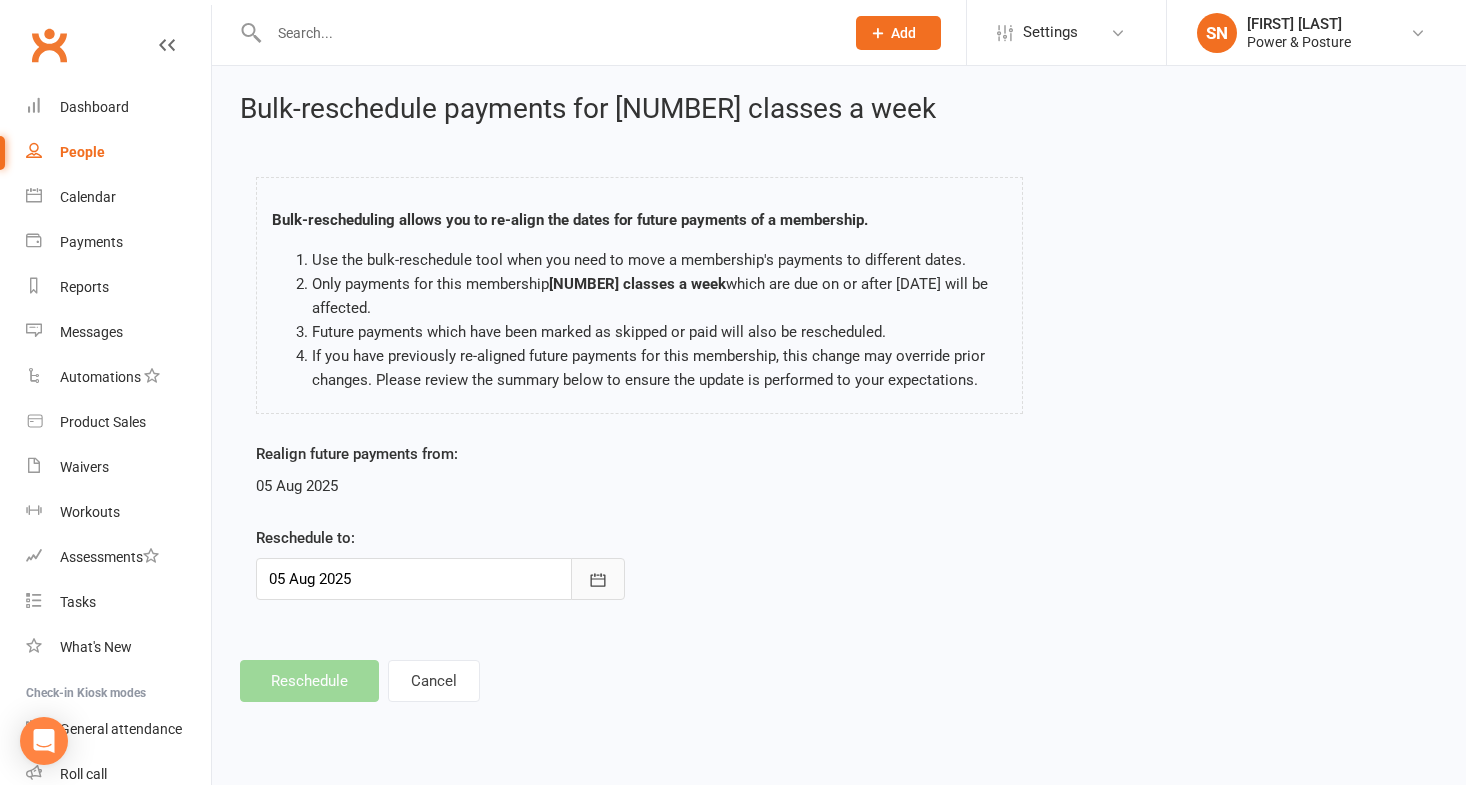 click 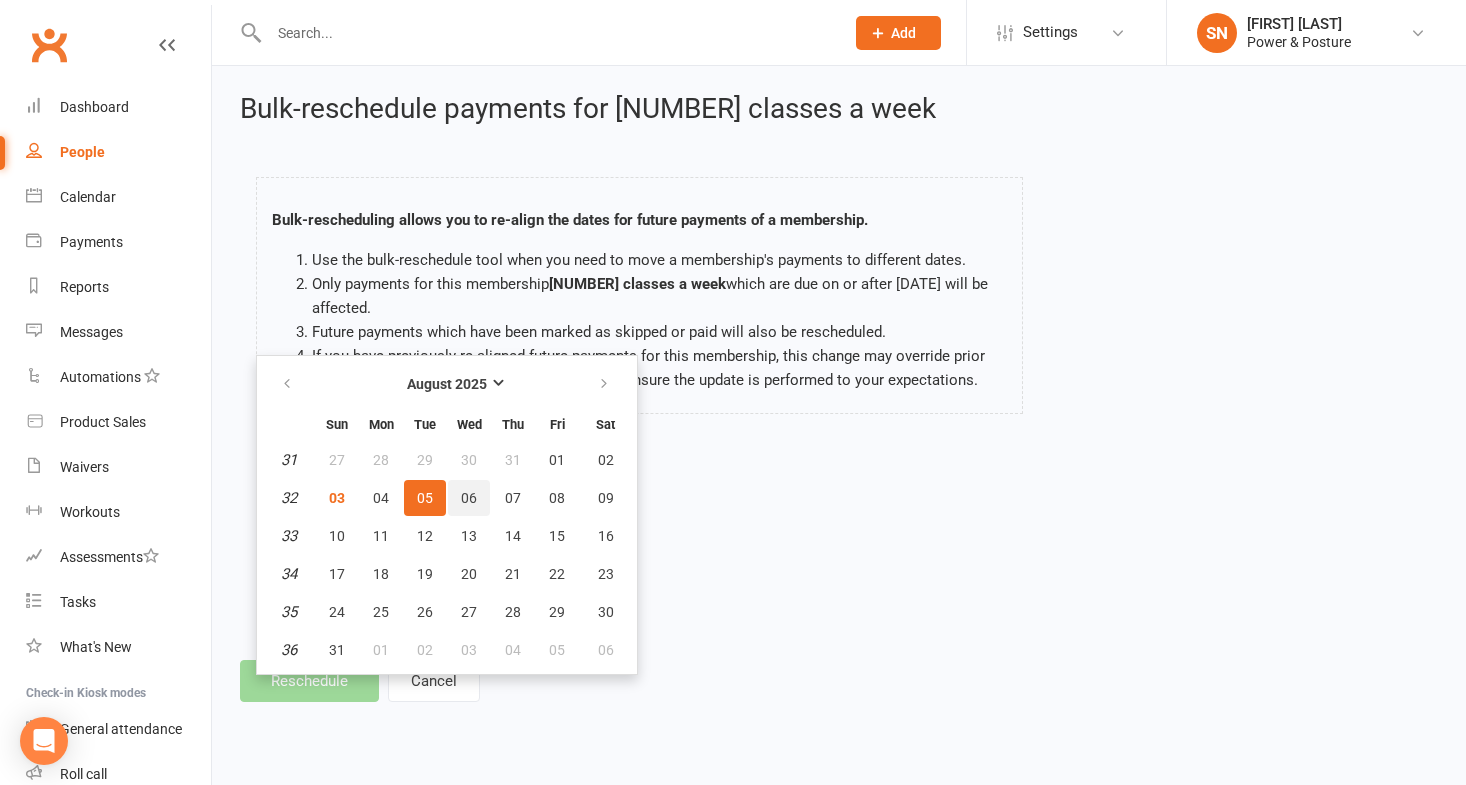 click on "06" at bounding box center (469, 498) 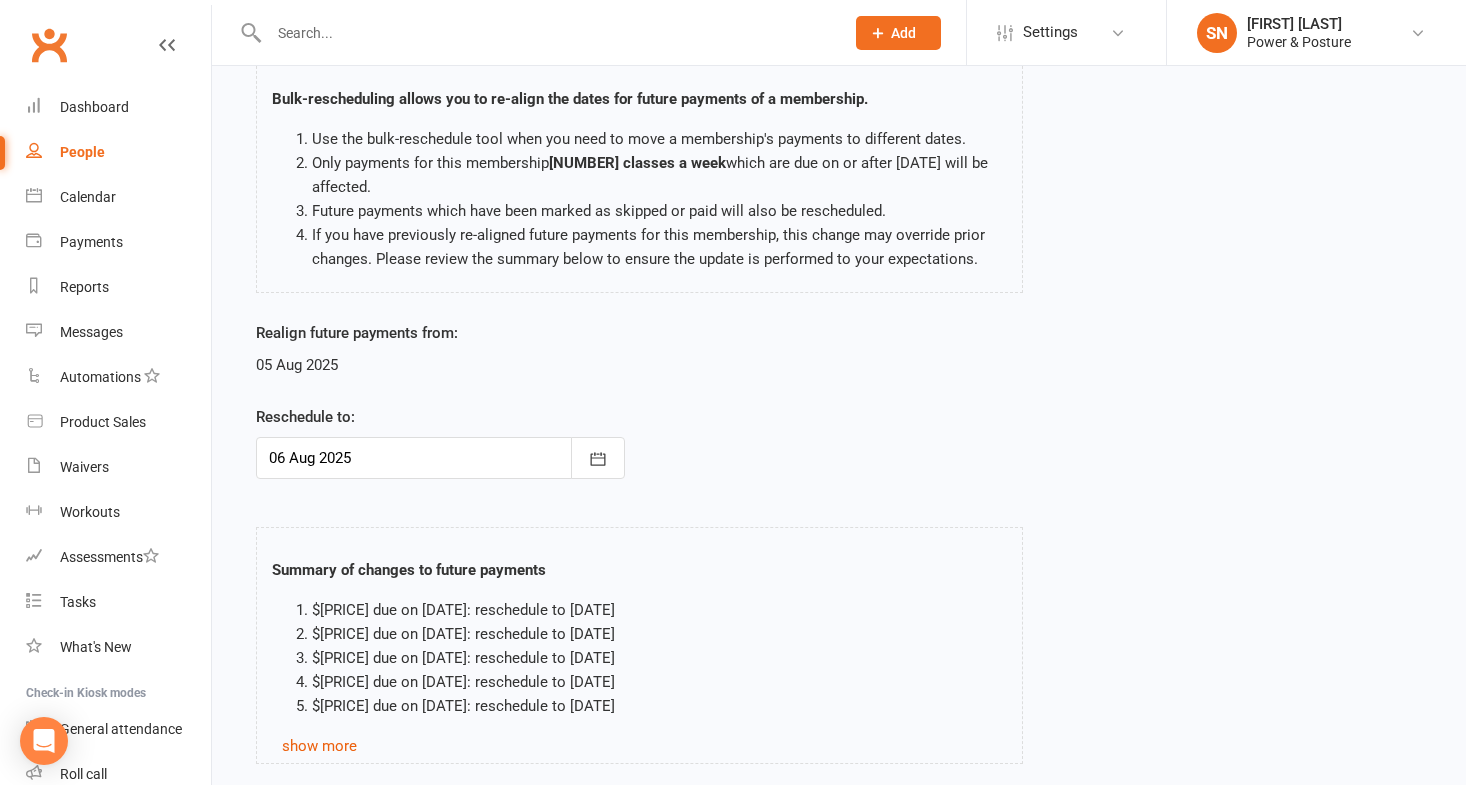 scroll, scrollTop: 259, scrollLeft: 0, axis: vertical 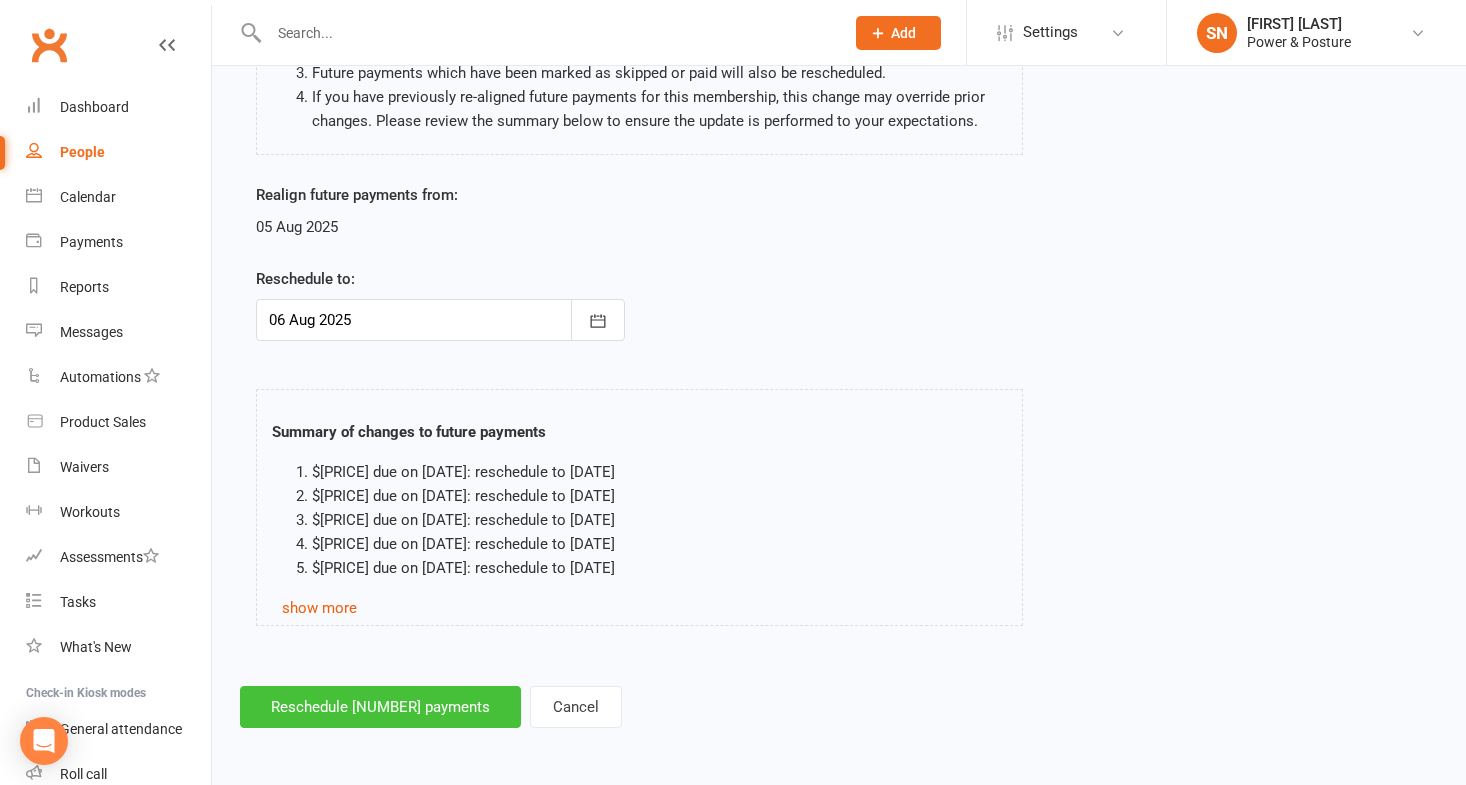 click on "Reschedule [NUMBER] payments" at bounding box center [380, 707] 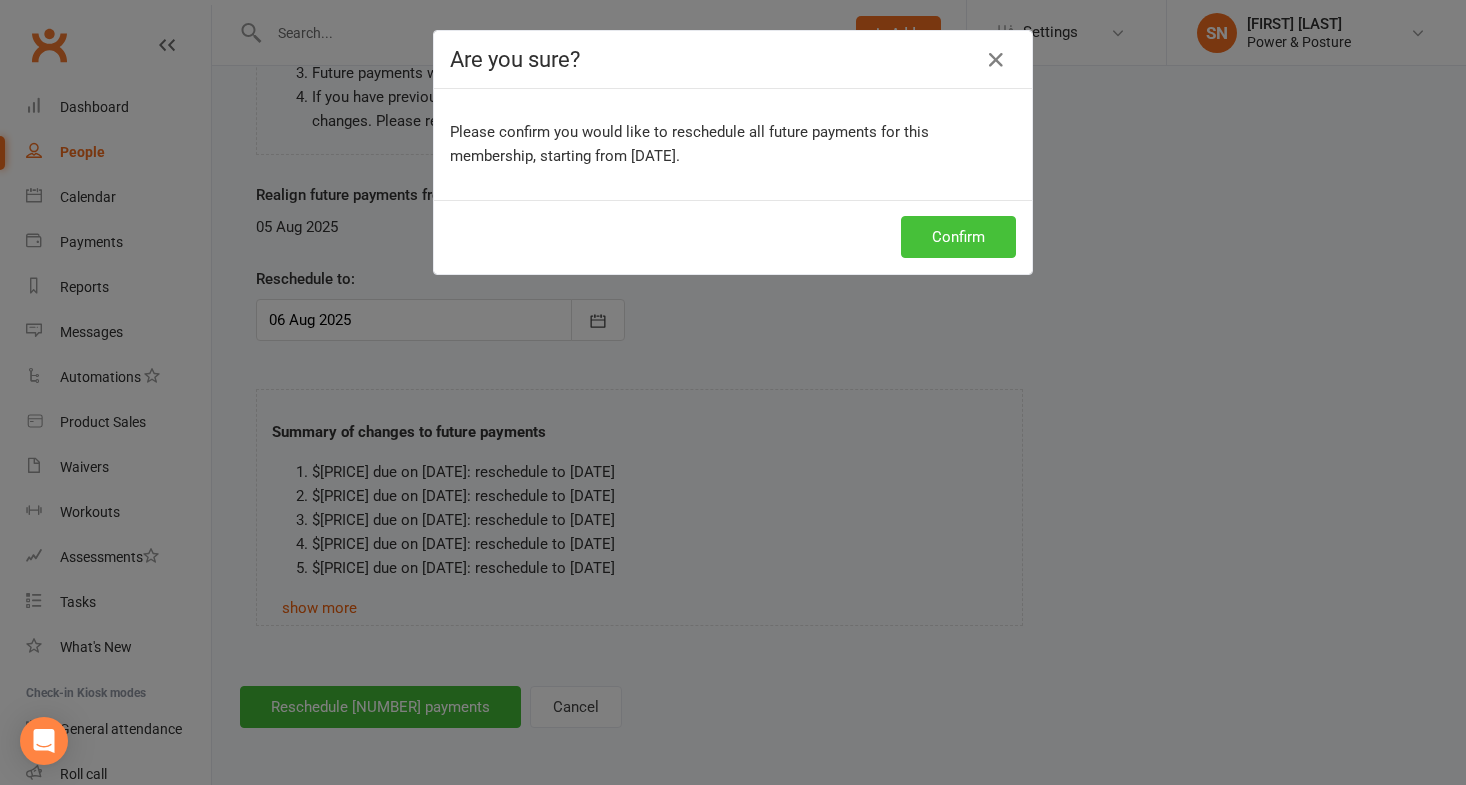 click on "Confirm" at bounding box center (958, 237) 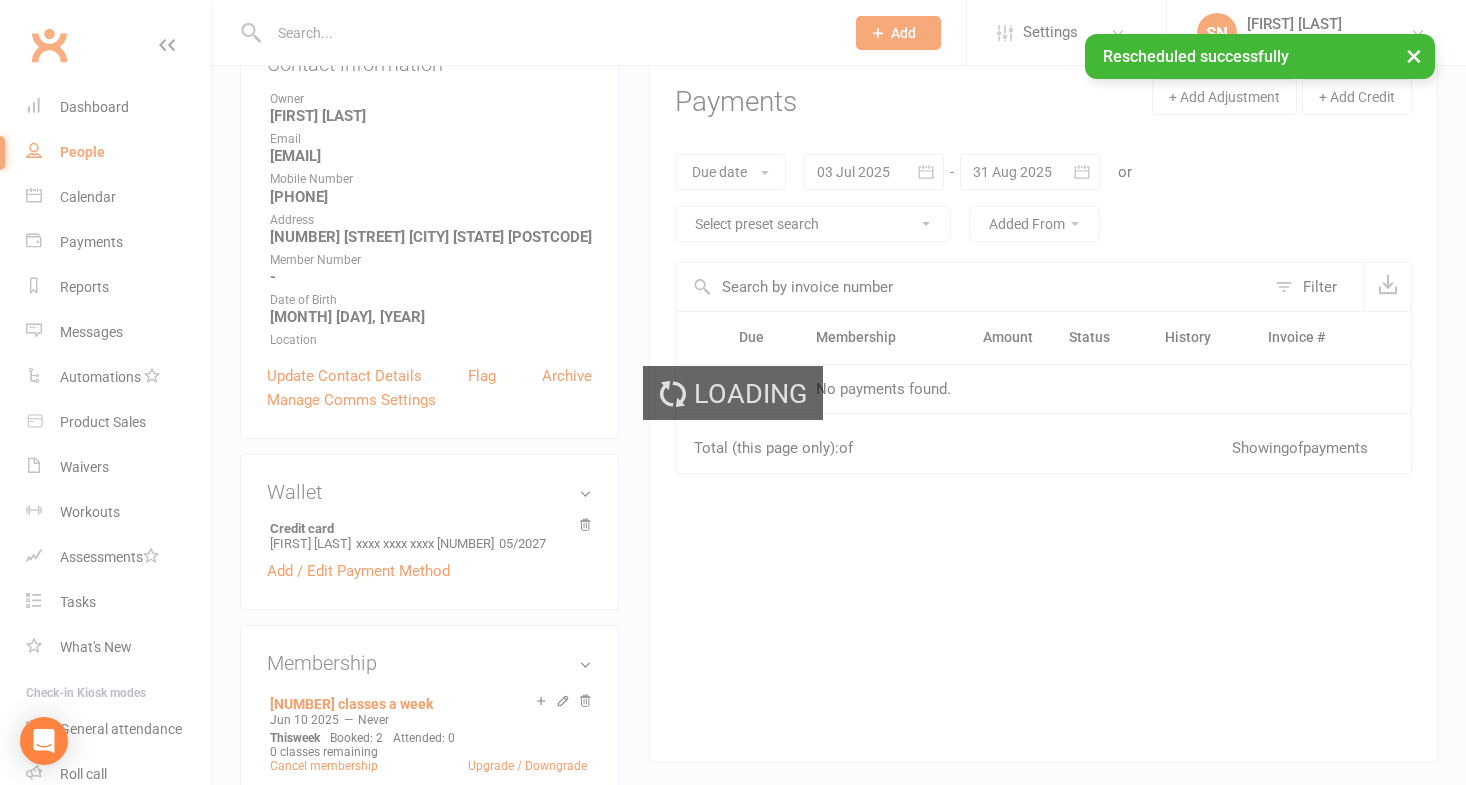 scroll, scrollTop: 0, scrollLeft: 0, axis: both 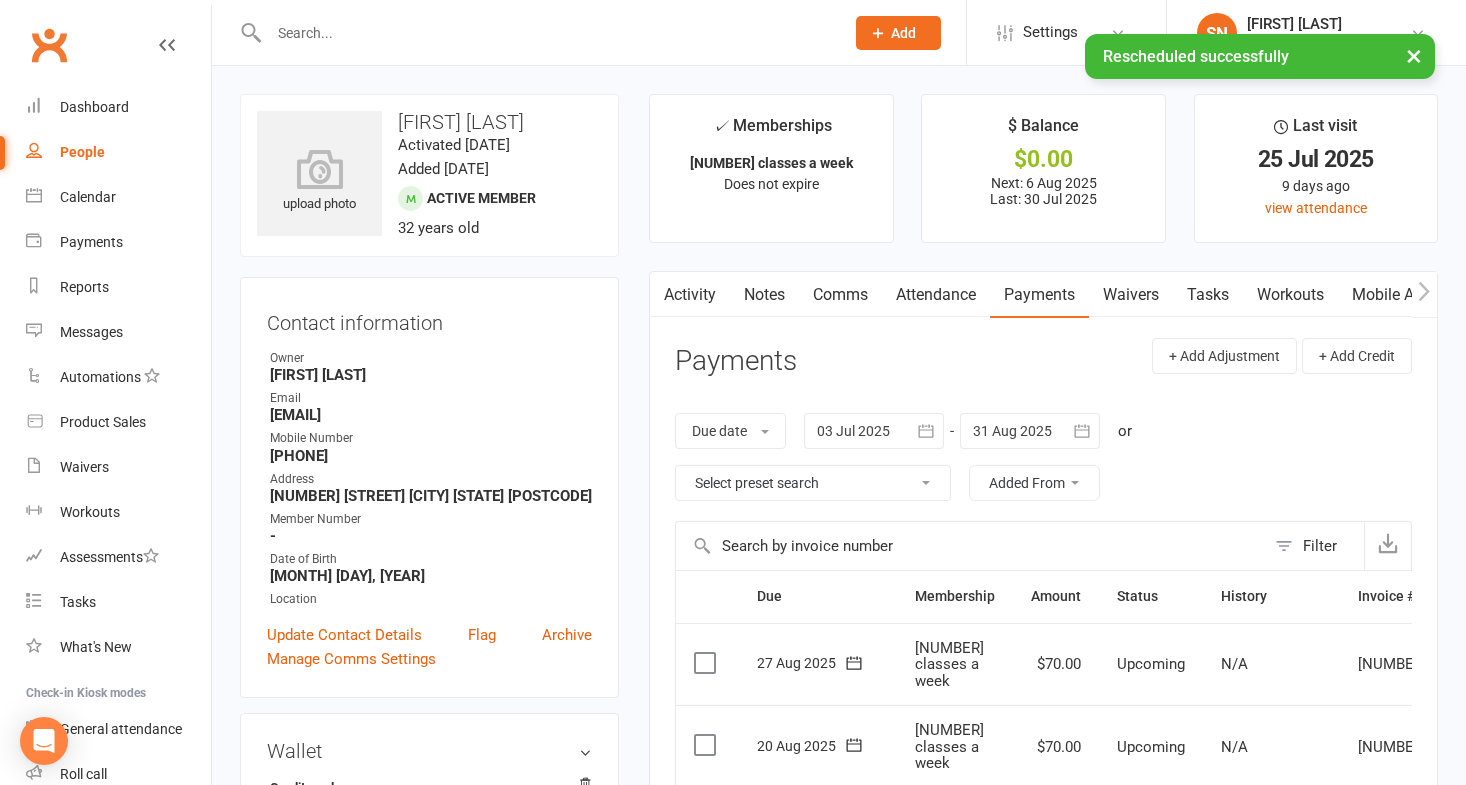 click on "× Rescheduled successfully" at bounding box center [720, 34] 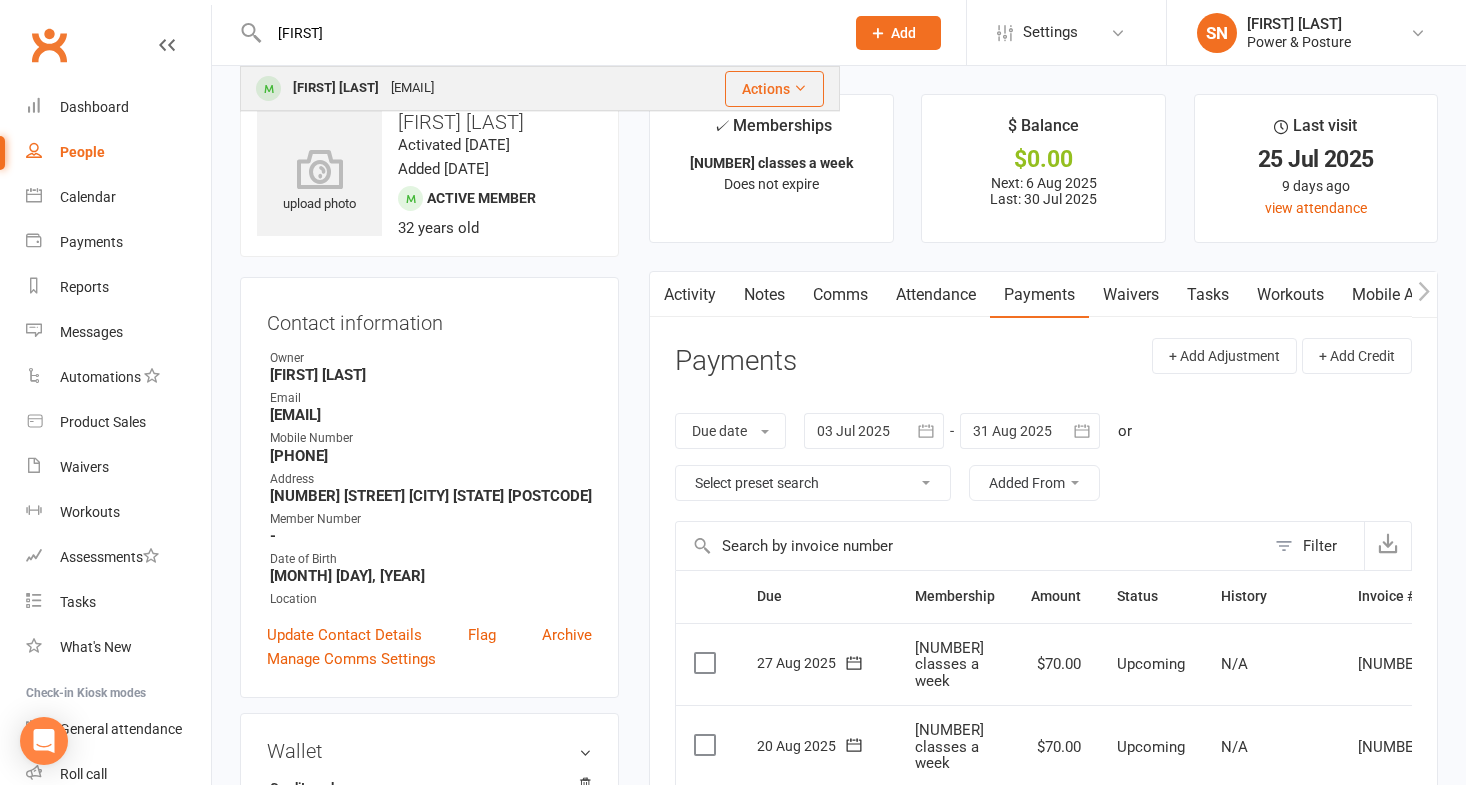 type on "[FIRST]" 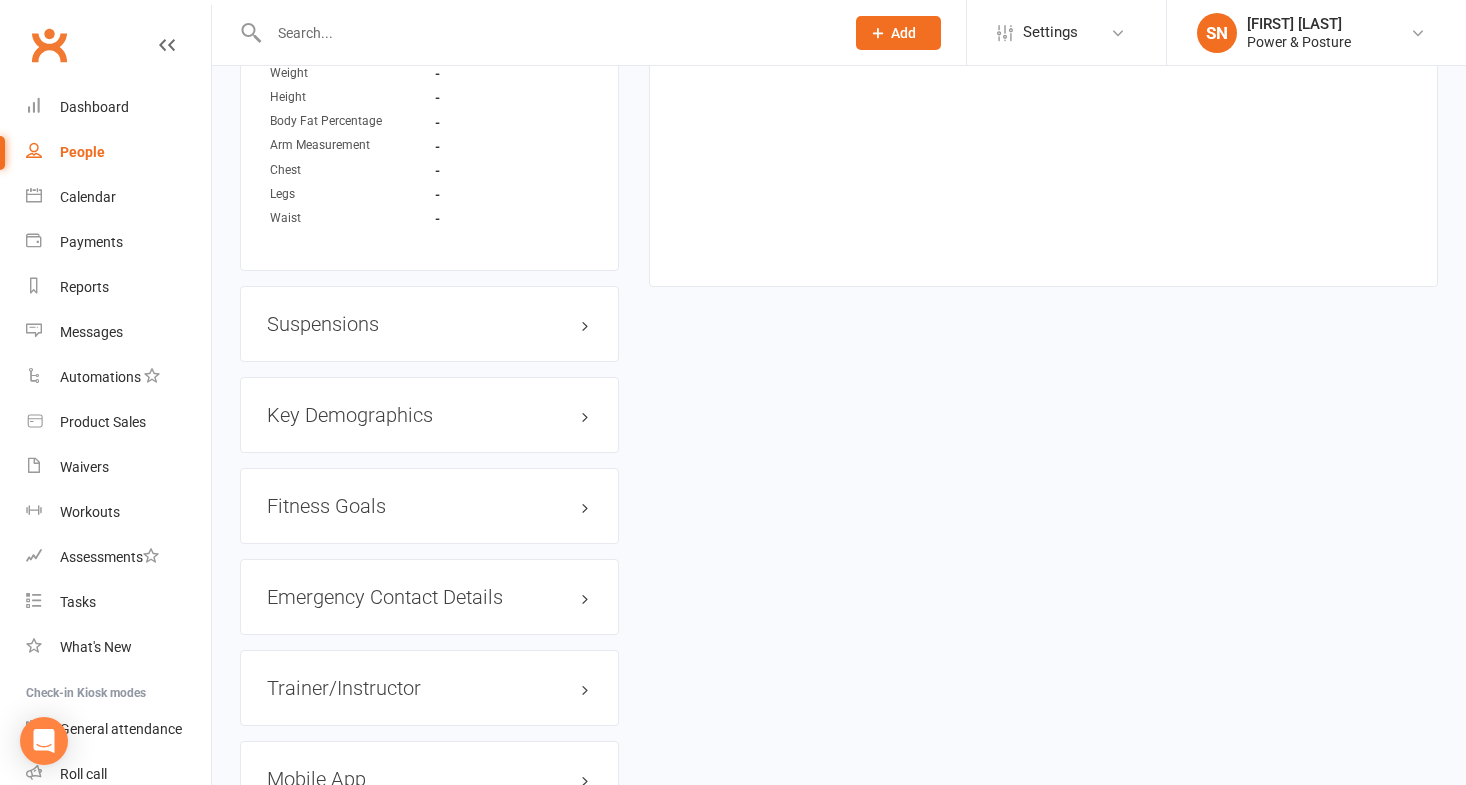 scroll, scrollTop: 1470, scrollLeft: 0, axis: vertical 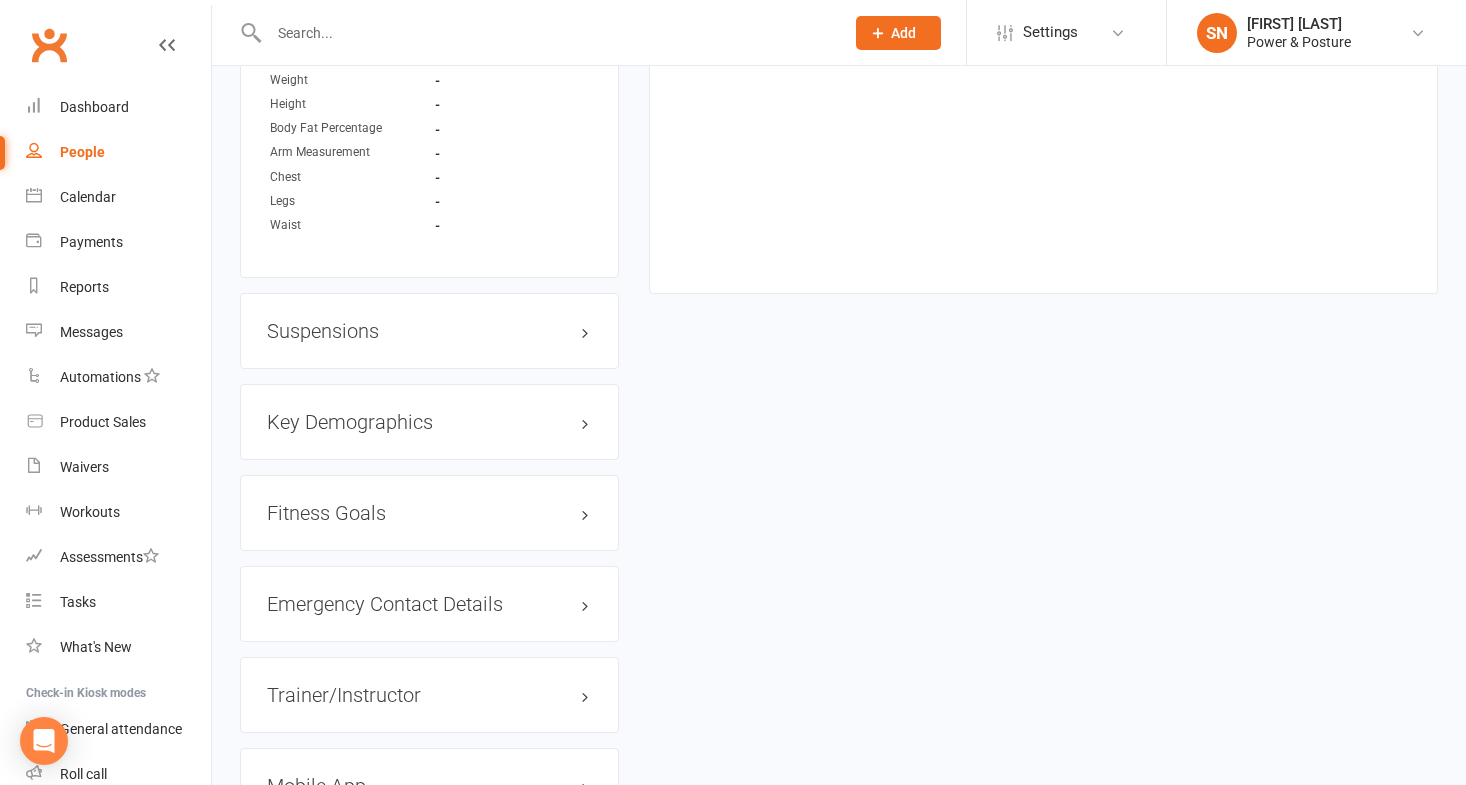 click on "Suspensions" at bounding box center (429, 331) 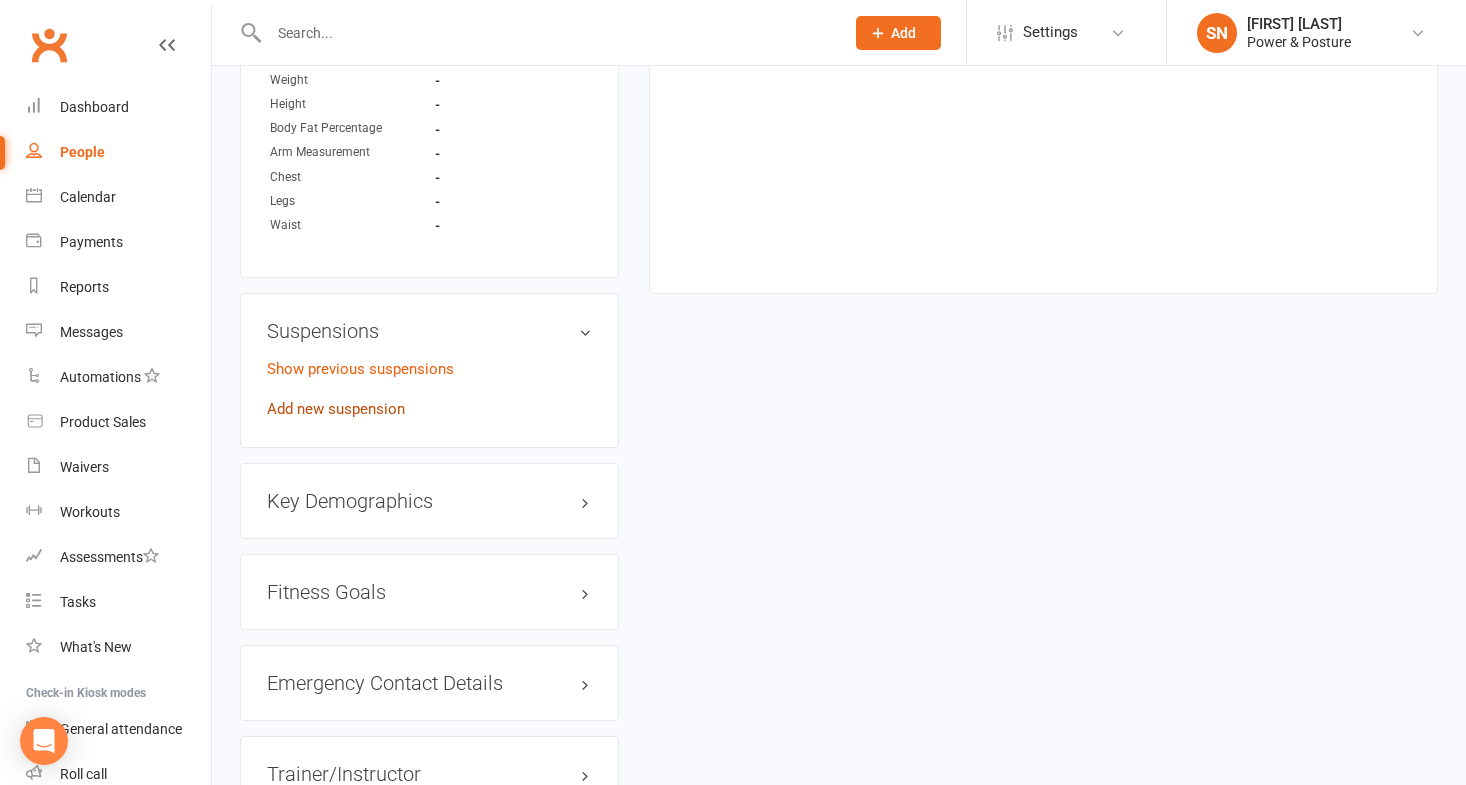 click on "Add new suspension" at bounding box center (336, 409) 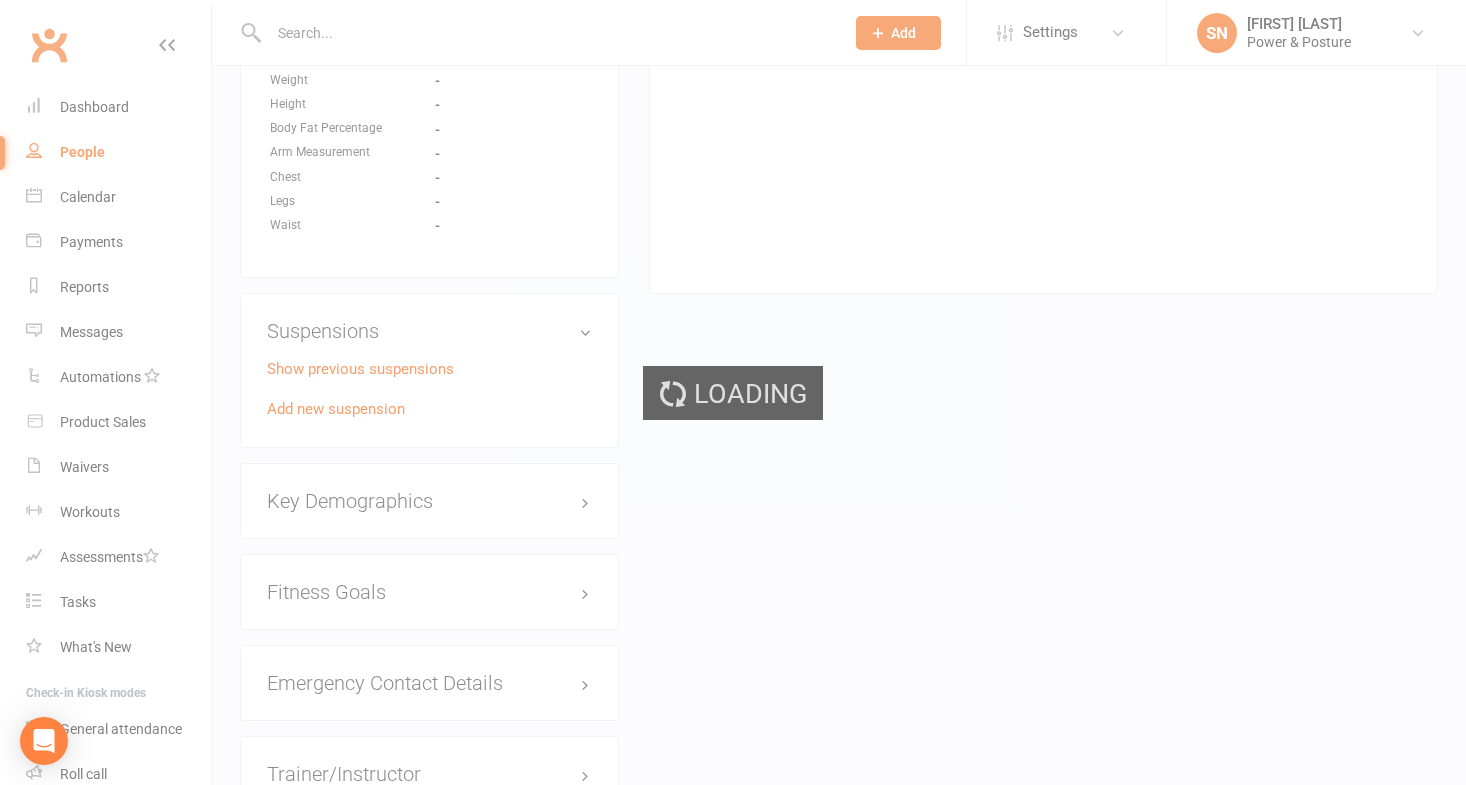 scroll, scrollTop: 0, scrollLeft: 0, axis: both 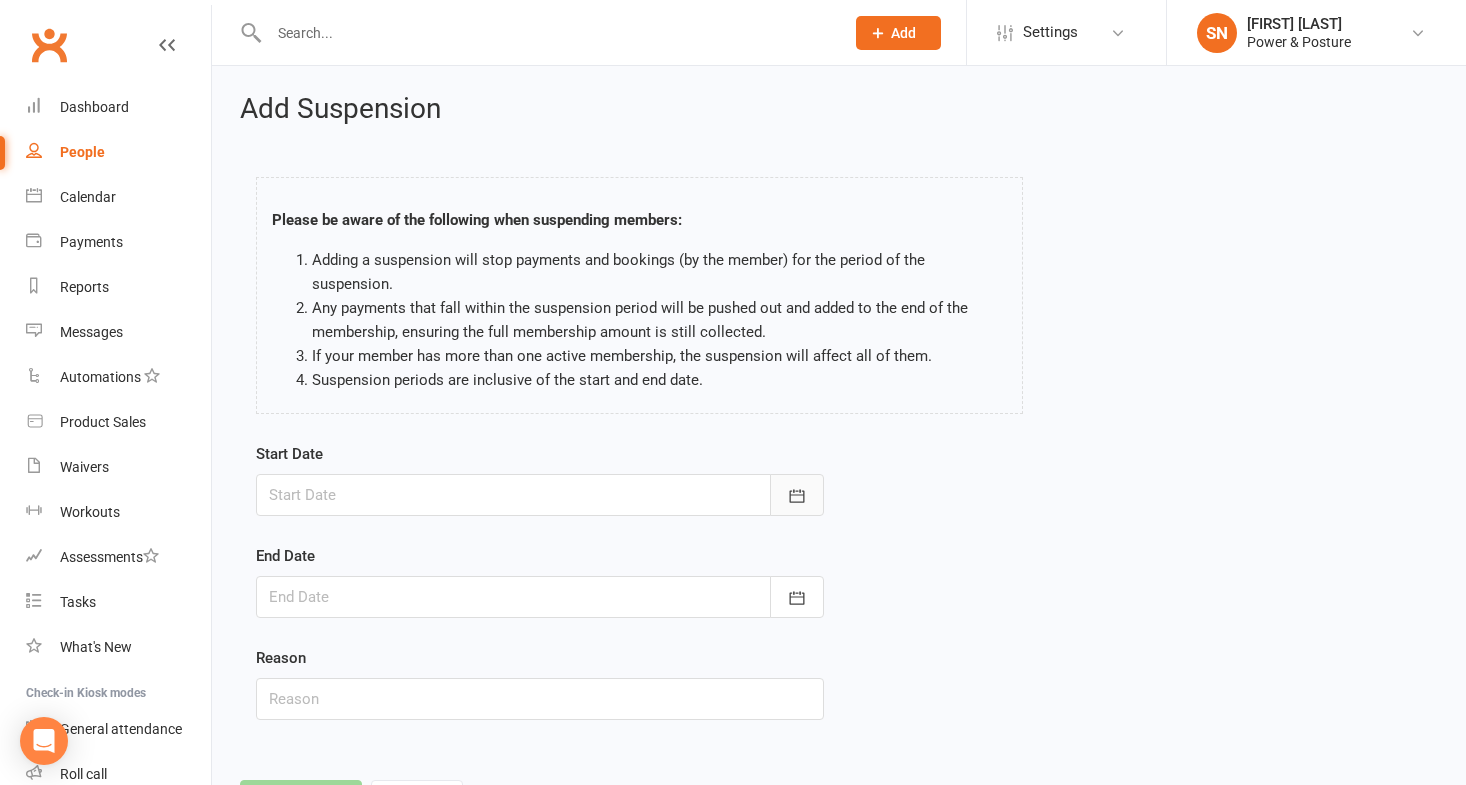 click at bounding box center [797, 495] 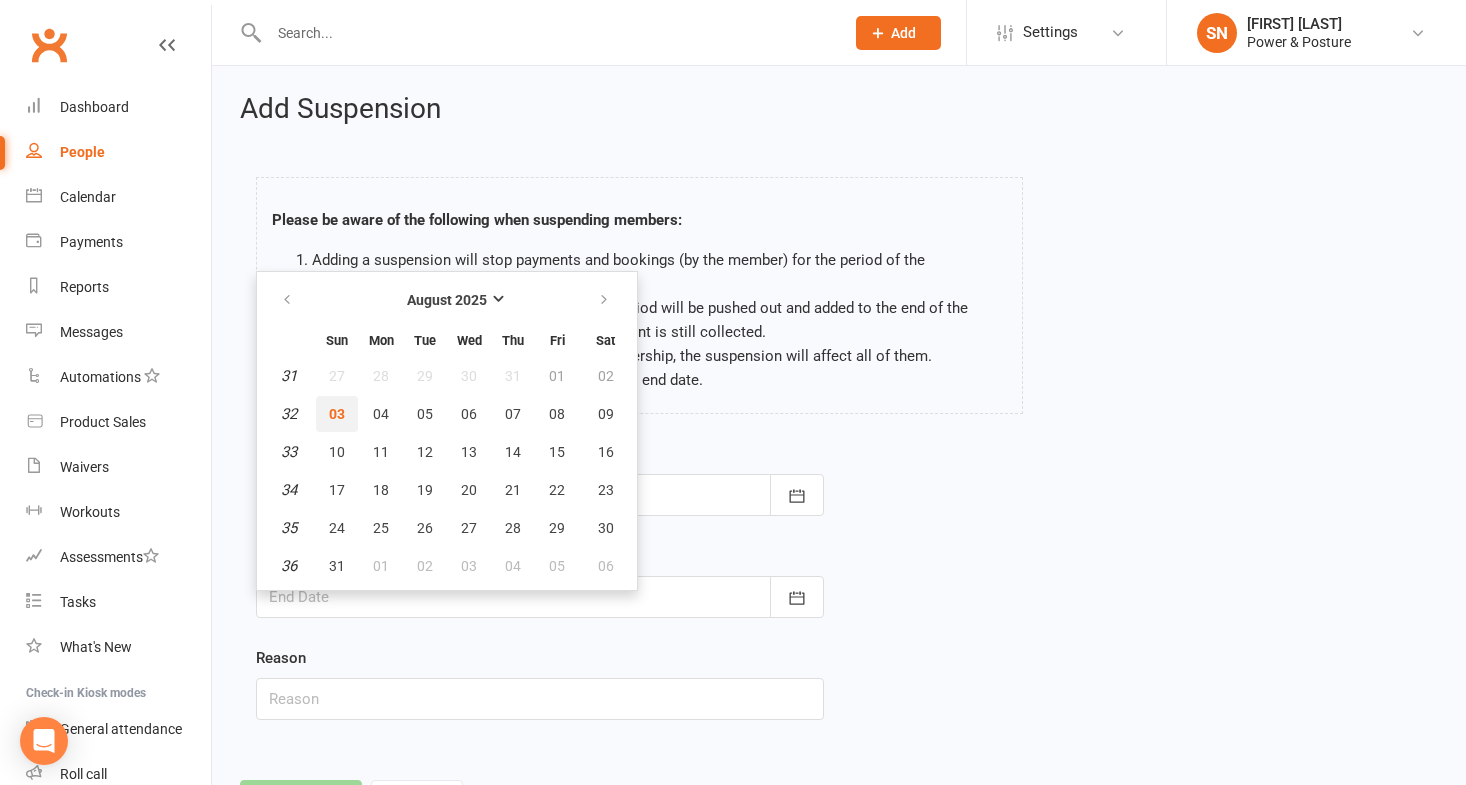 click on "03" at bounding box center (337, 414) 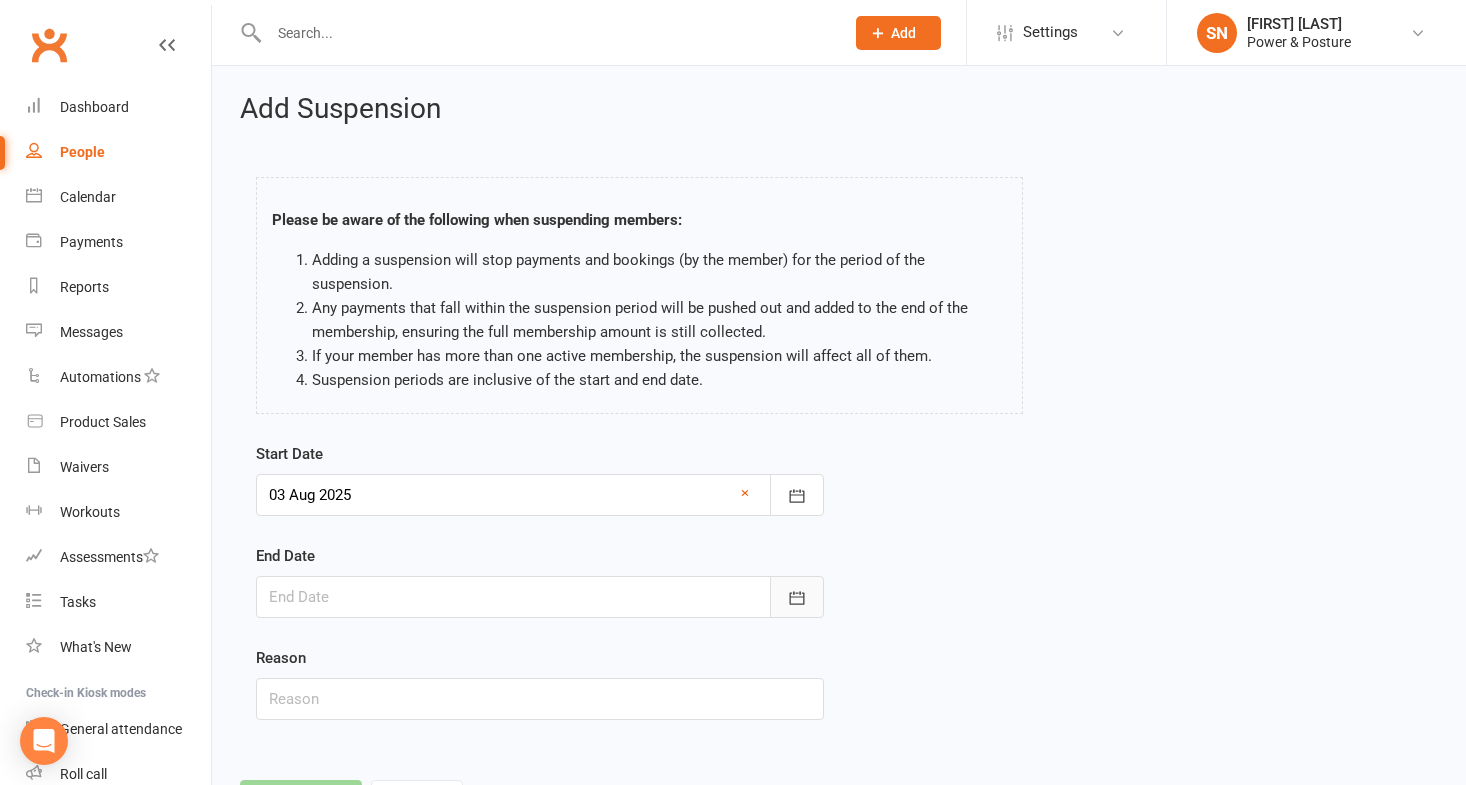 click 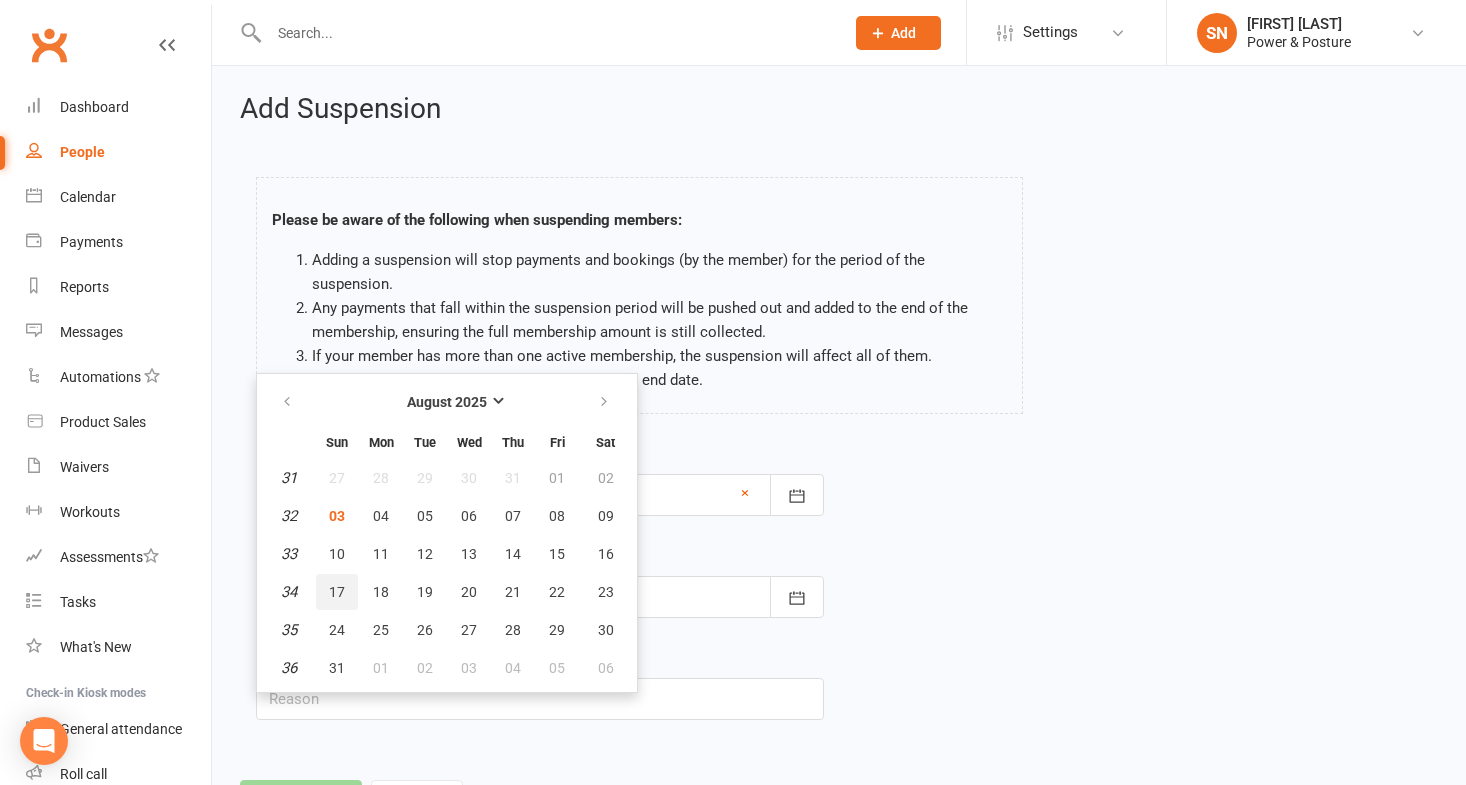 click on "17" at bounding box center [337, 592] 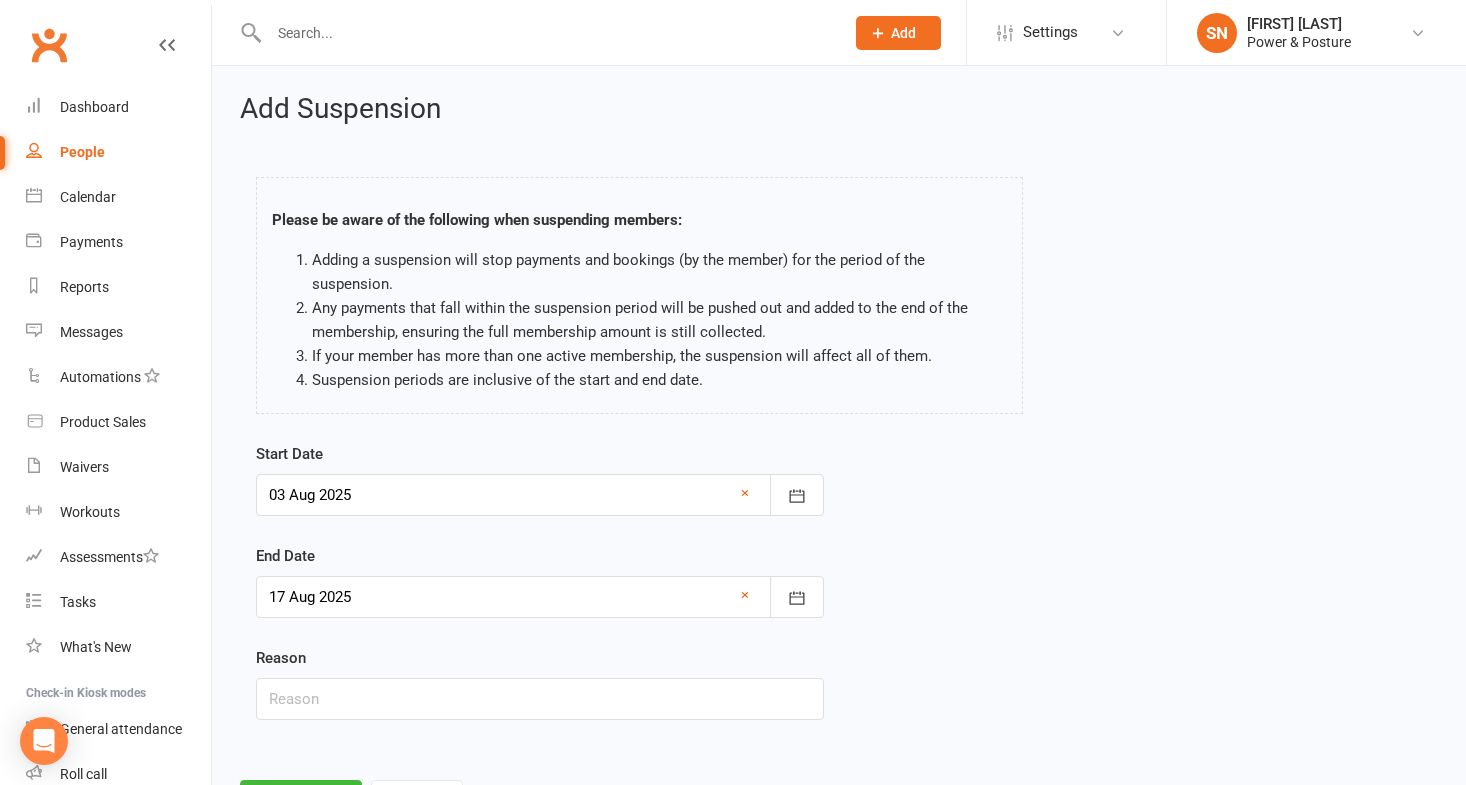scroll, scrollTop: 70, scrollLeft: 0, axis: vertical 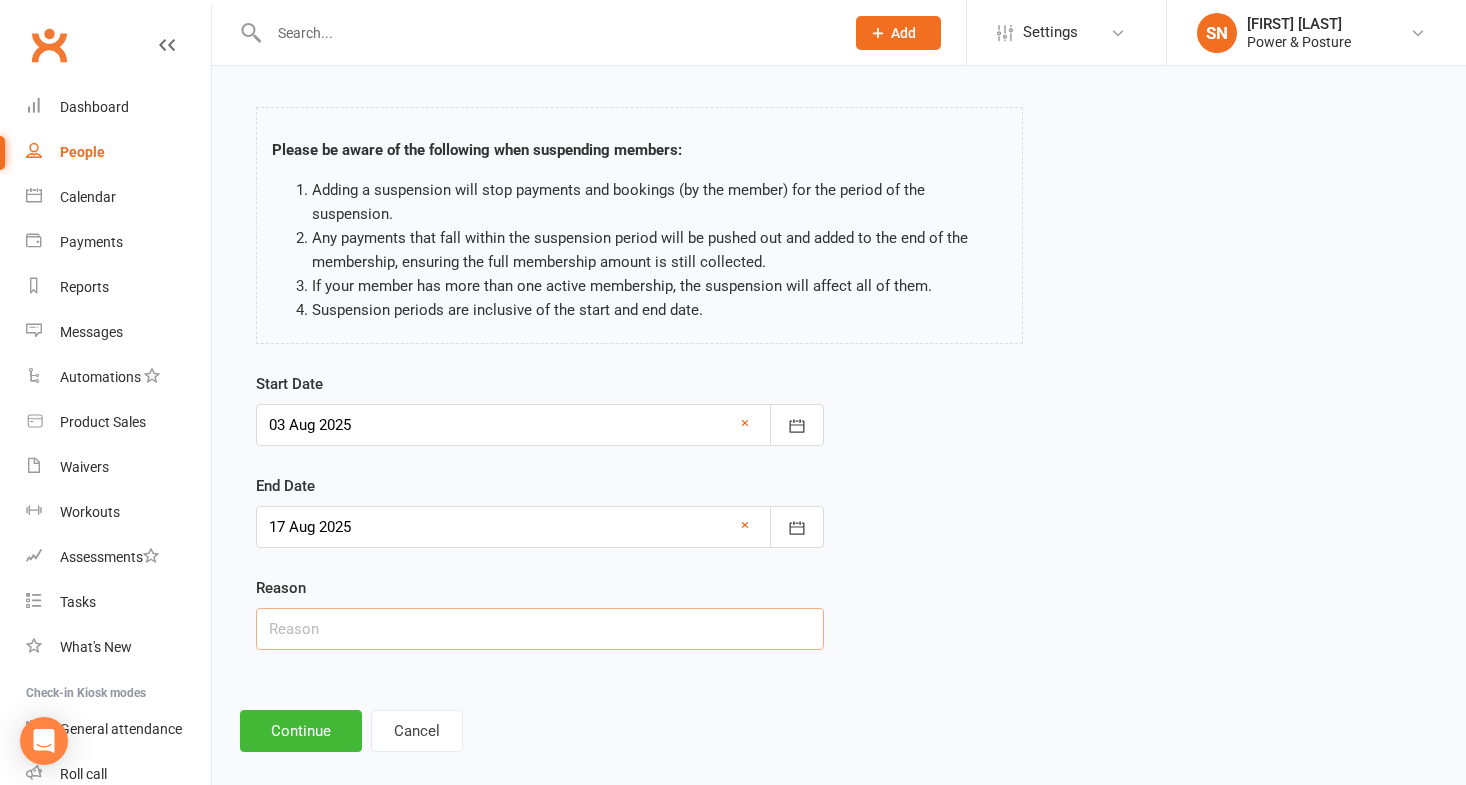 click at bounding box center (540, 629) 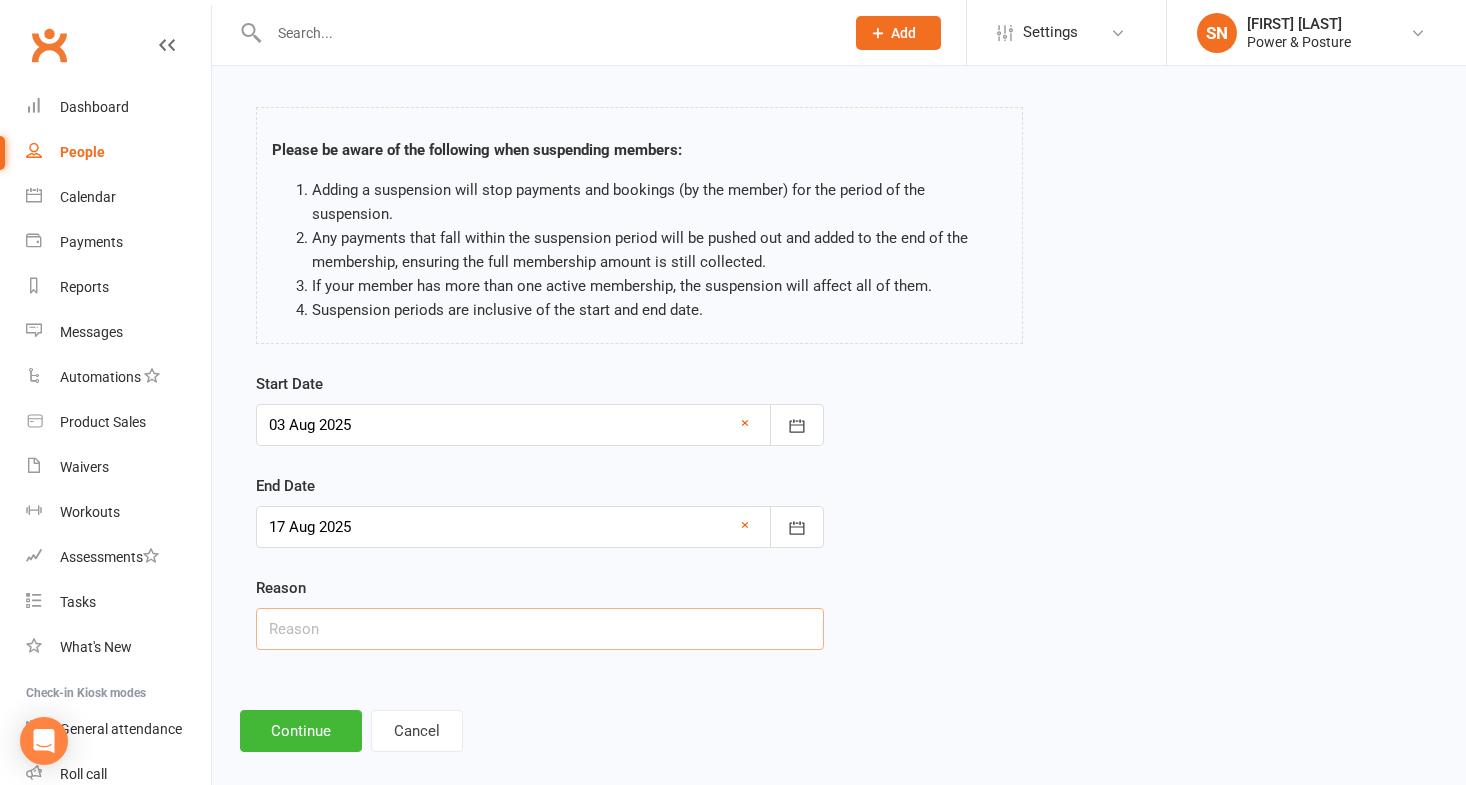 type on "injury" 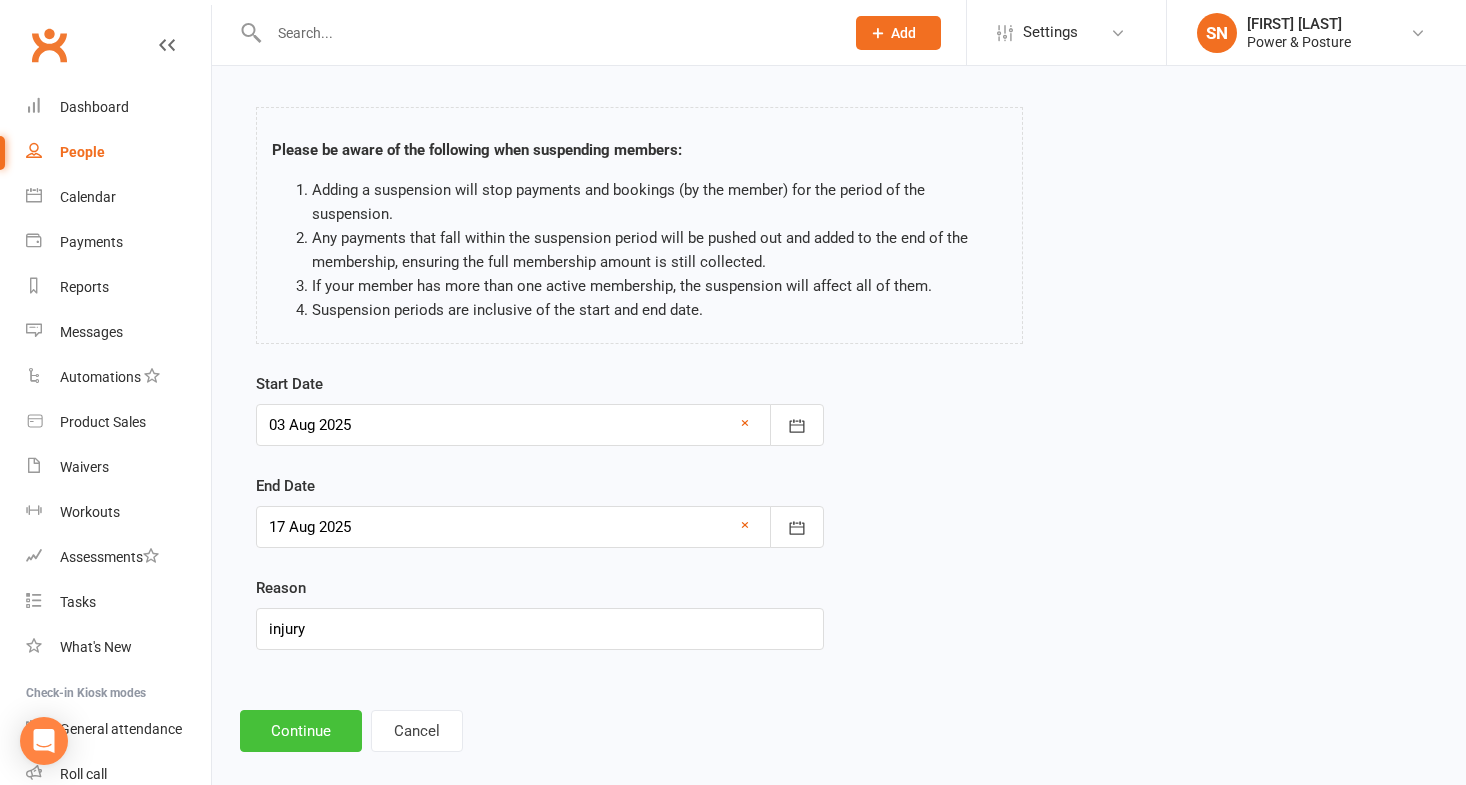 click on "Continue" at bounding box center (301, 731) 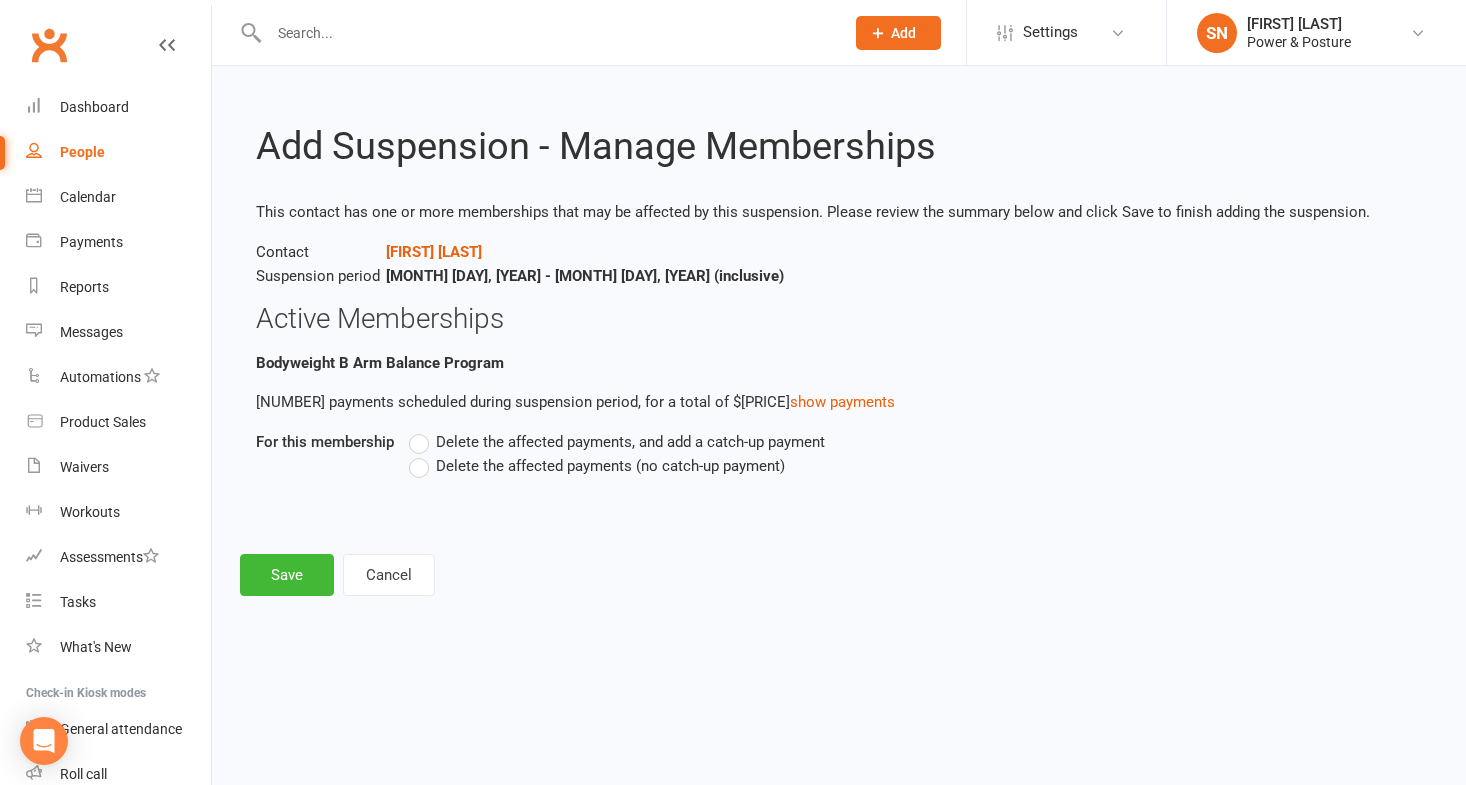 scroll, scrollTop: 0, scrollLeft: 0, axis: both 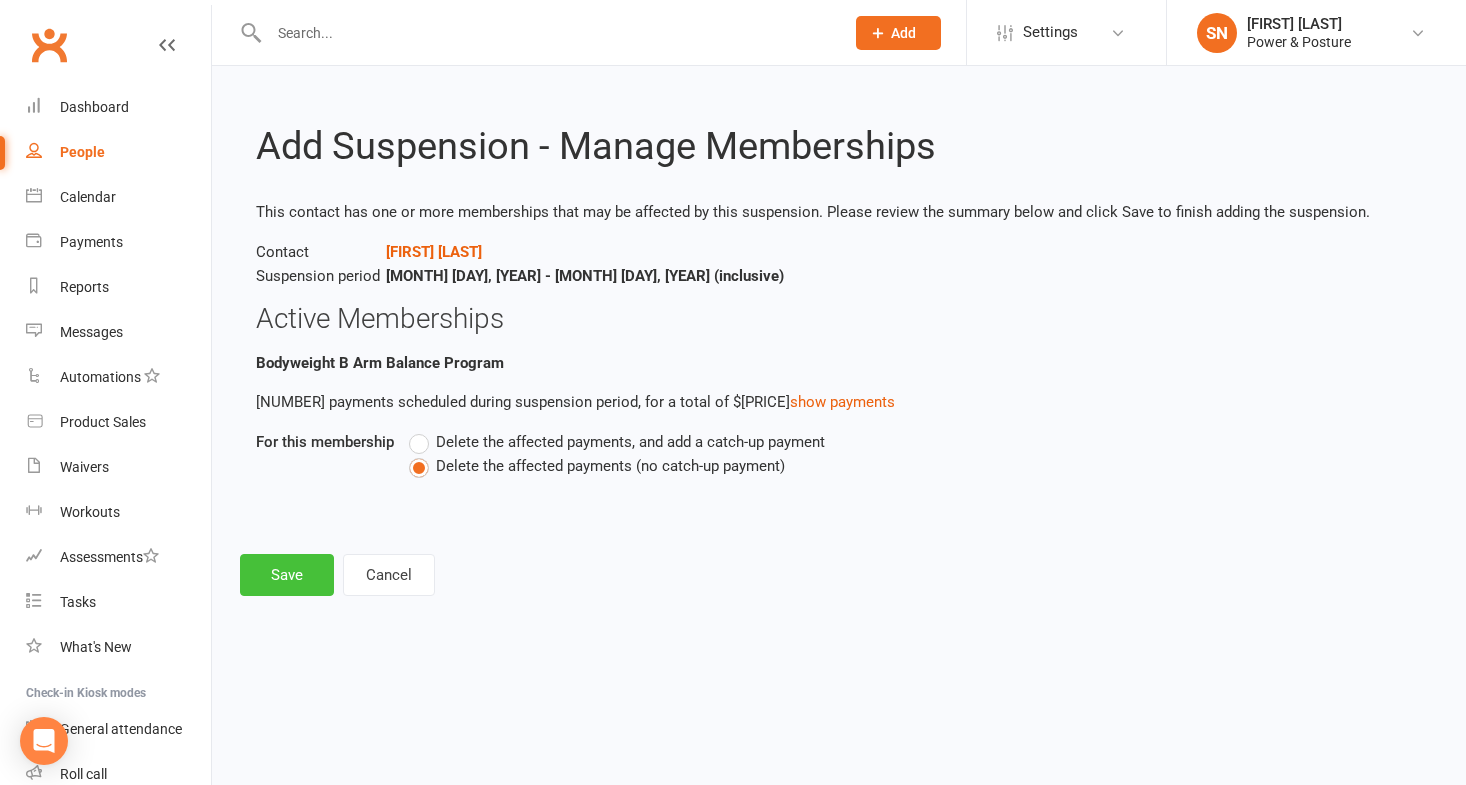 click on "Save" at bounding box center (287, 575) 